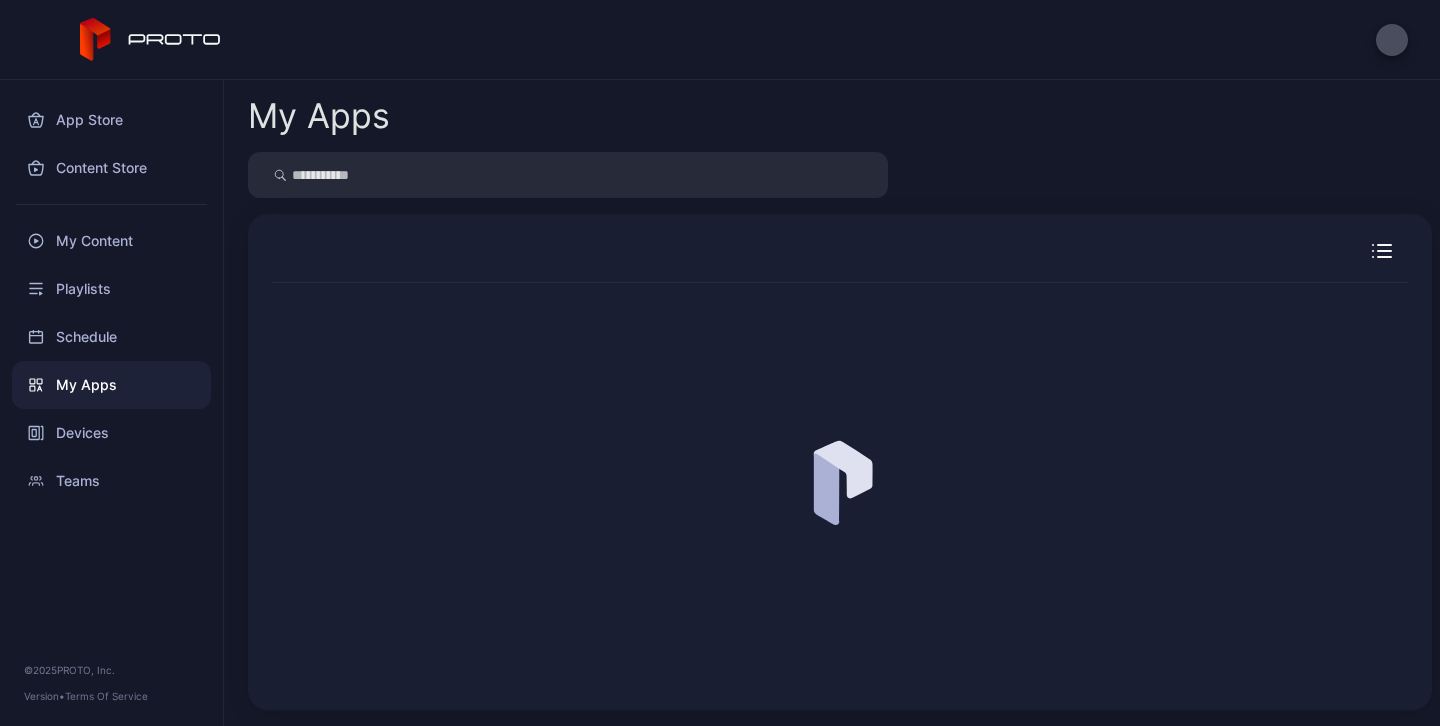 scroll, scrollTop: 0, scrollLeft: 0, axis: both 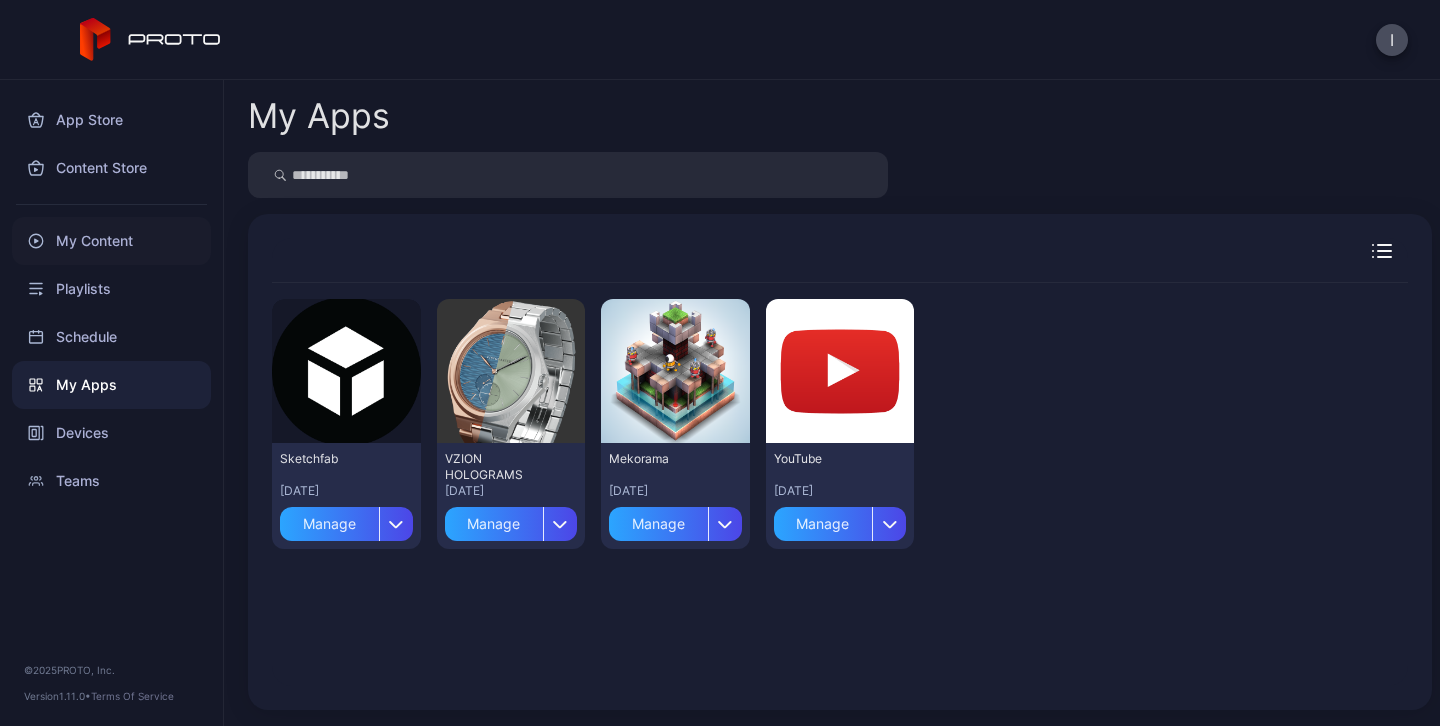 click on "My Content" at bounding box center (111, 241) 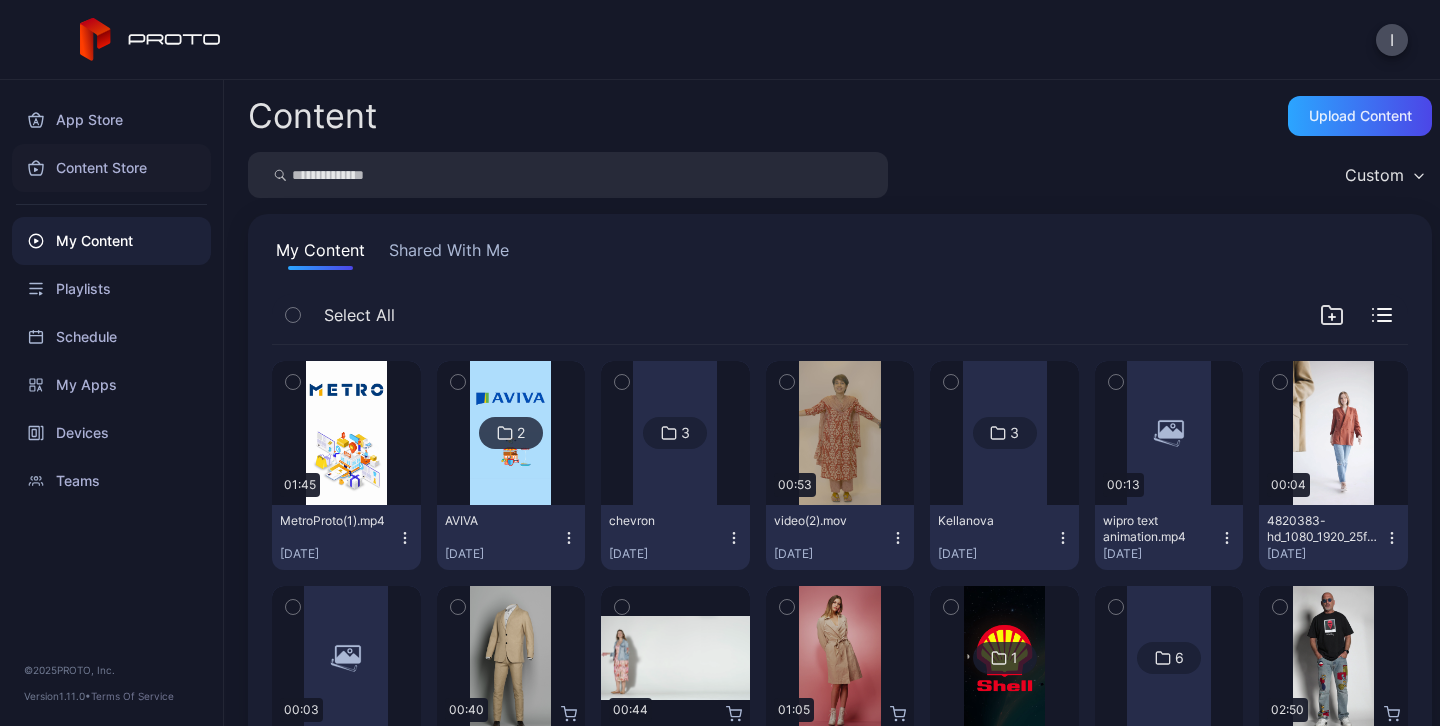 click on "Content Store" at bounding box center (111, 168) 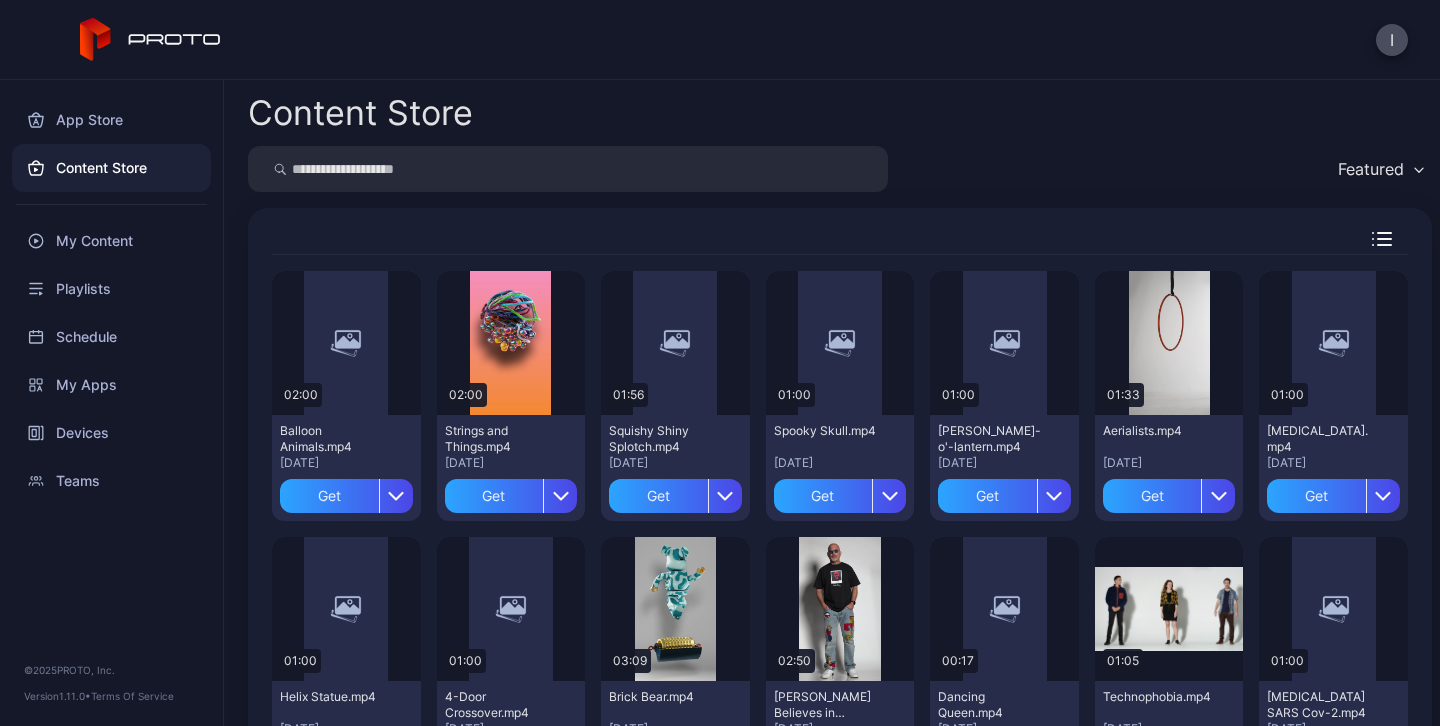 click at bounding box center (568, 169) 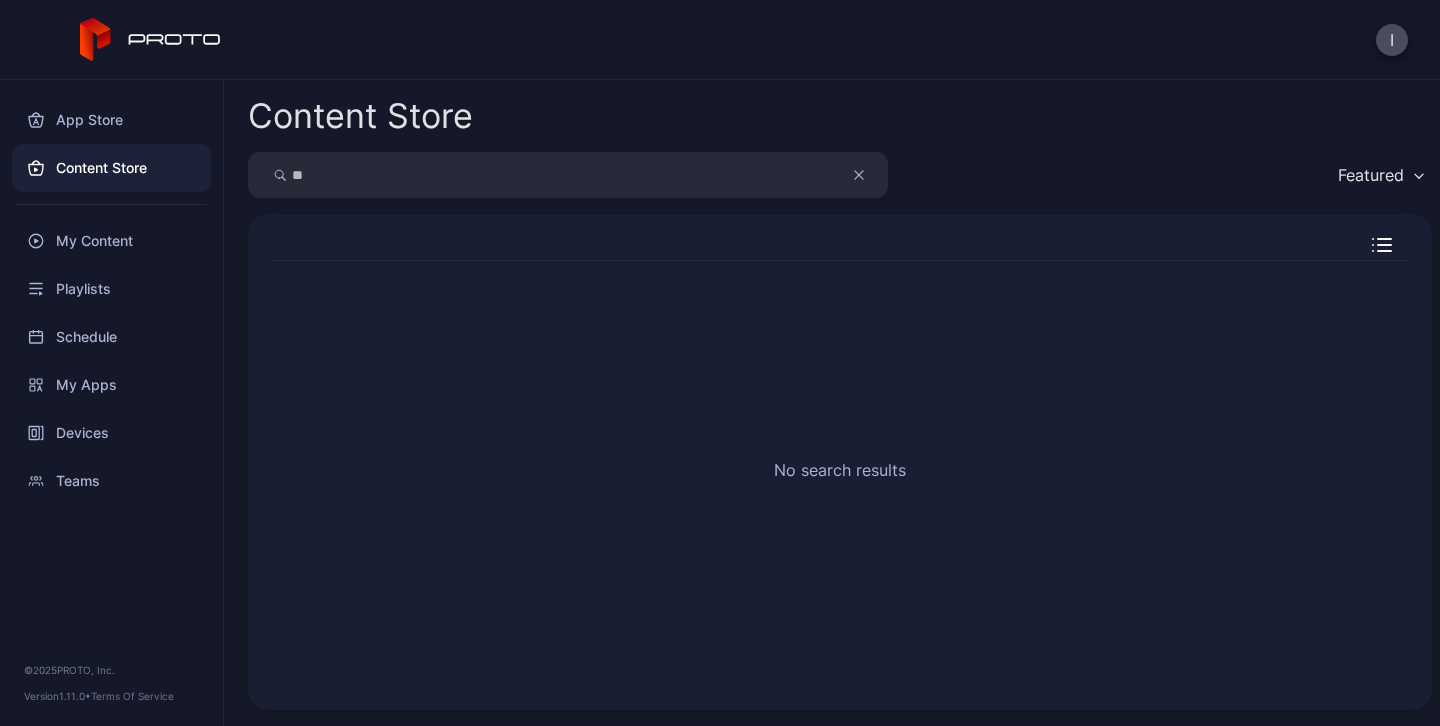 type on "*" 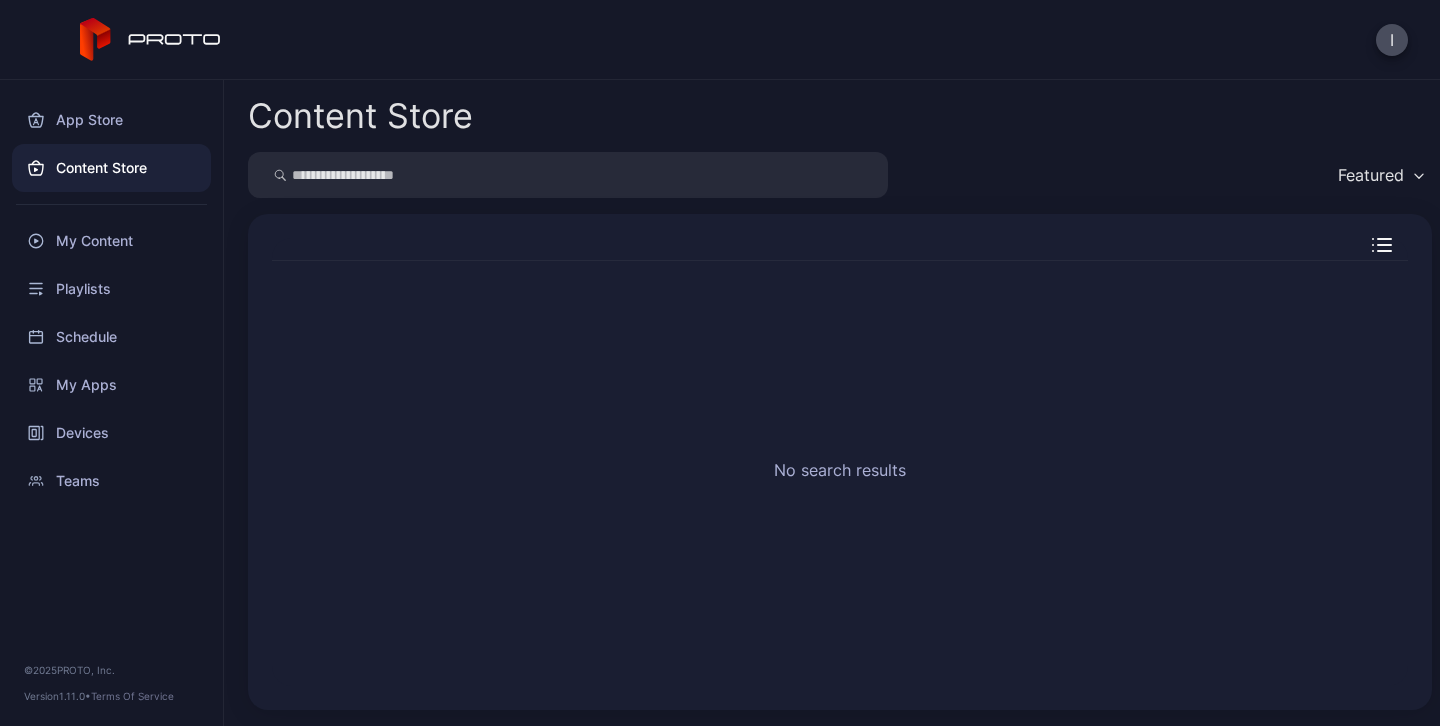 type 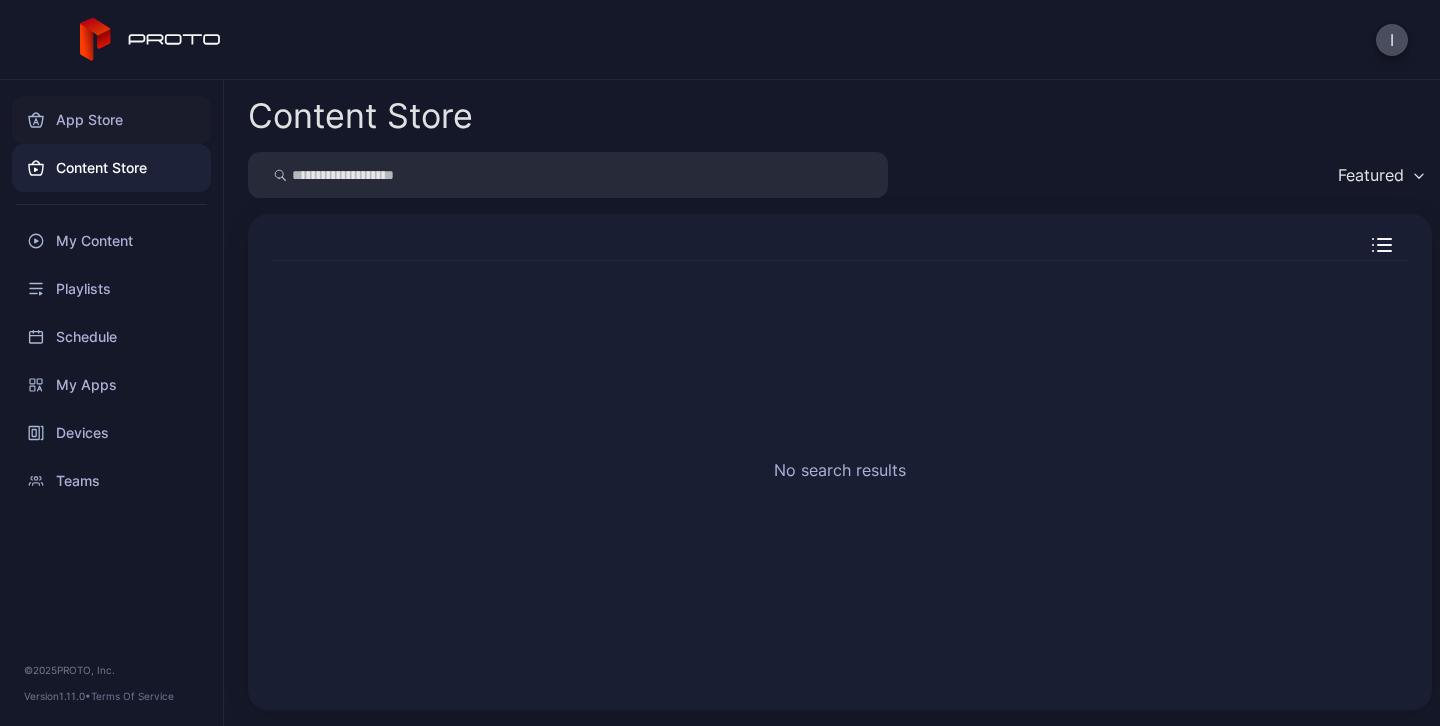 click on "App Store" at bounding box center [111, 120] 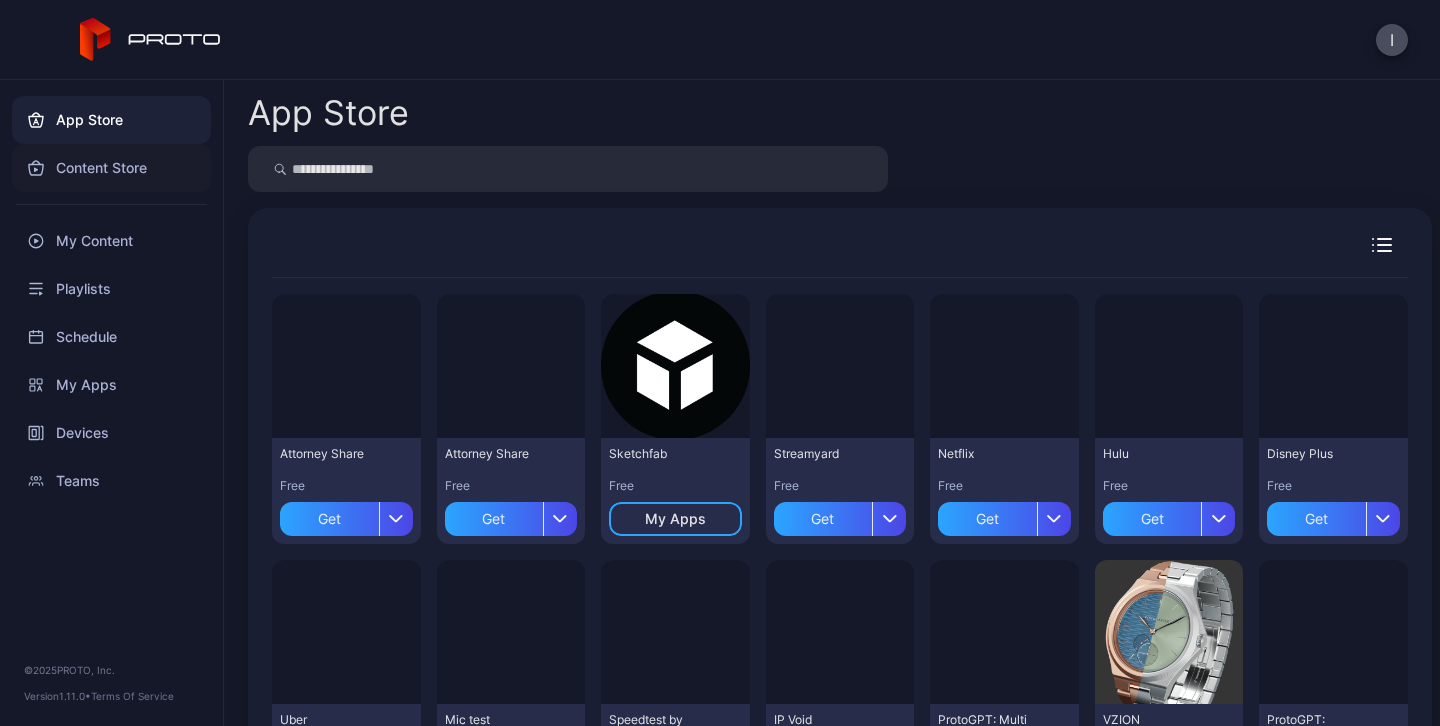 click on "Content Store" at bounding box center (111, 168) 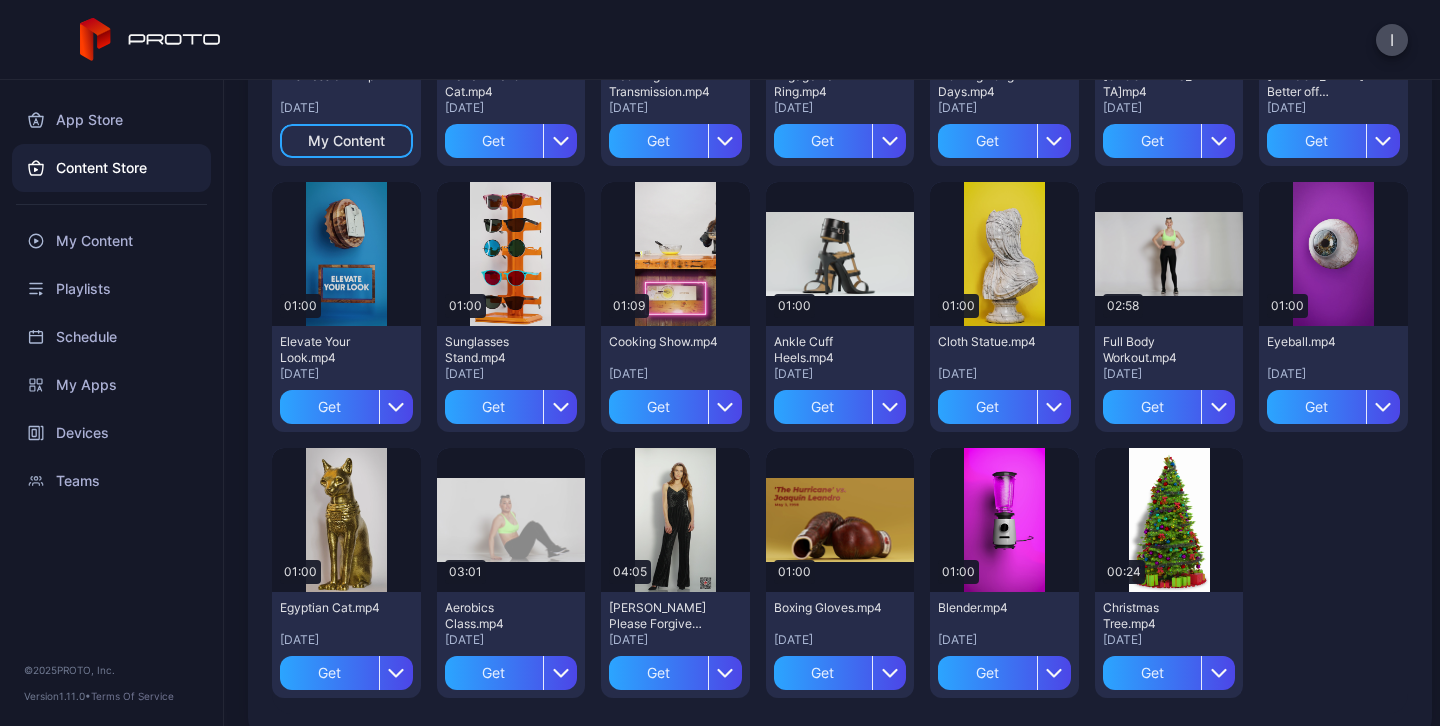 scroll, scrollTop: 2777, scrollLeft: 0, axis: vertical 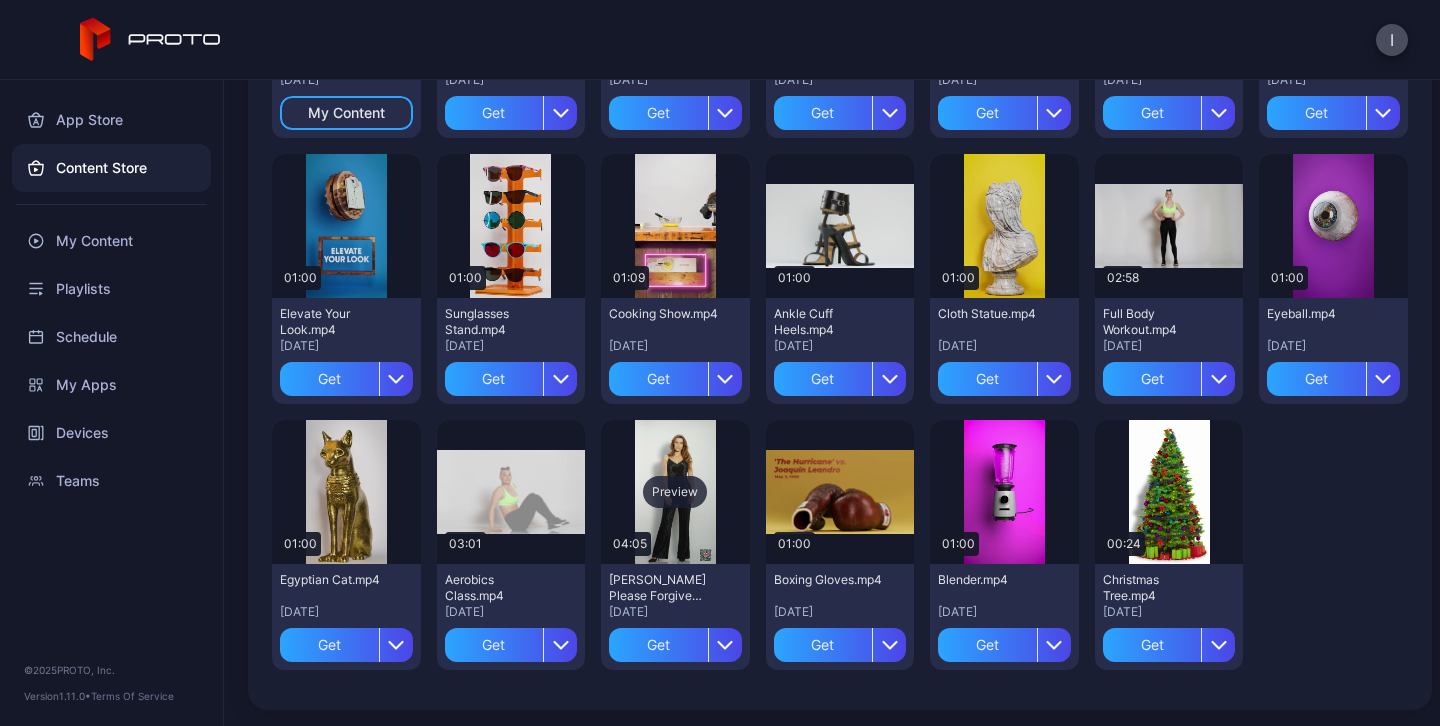 click on "Preview" at bounding box center [675, 492] 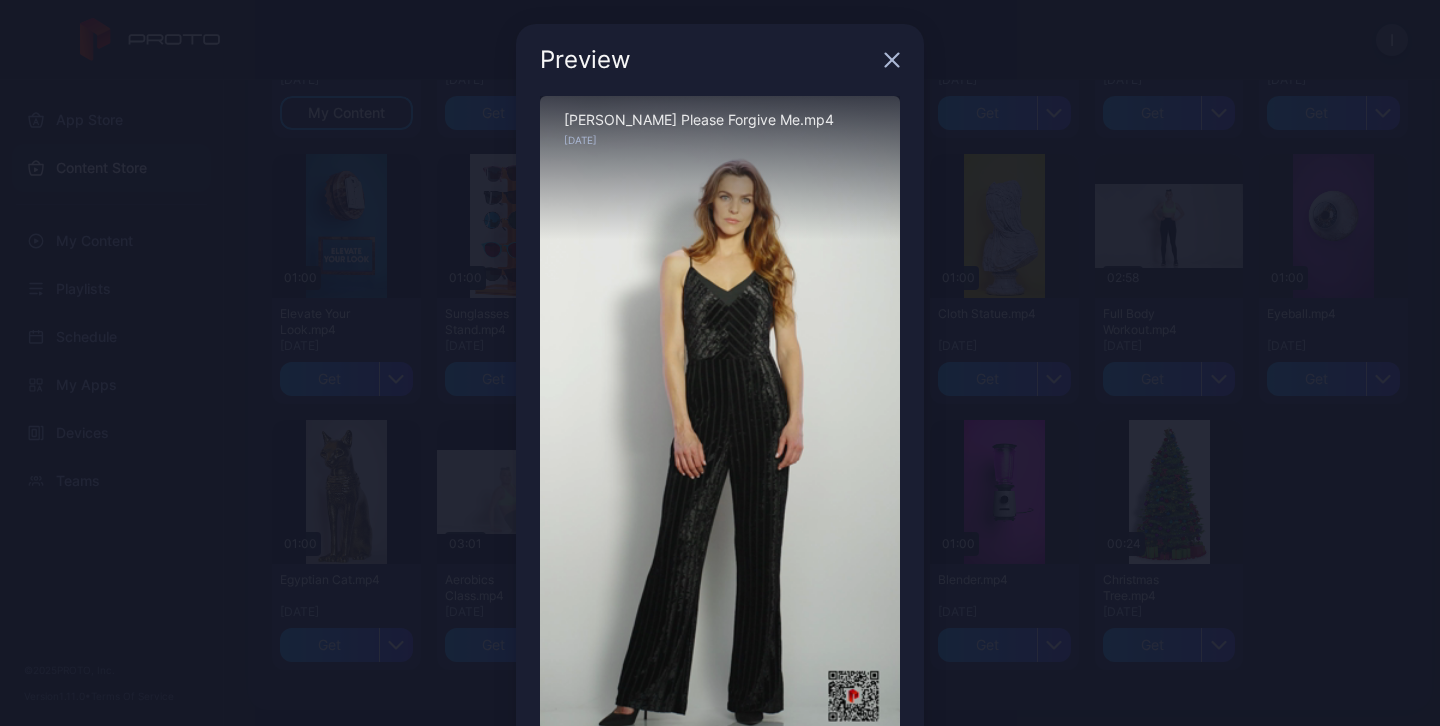 click 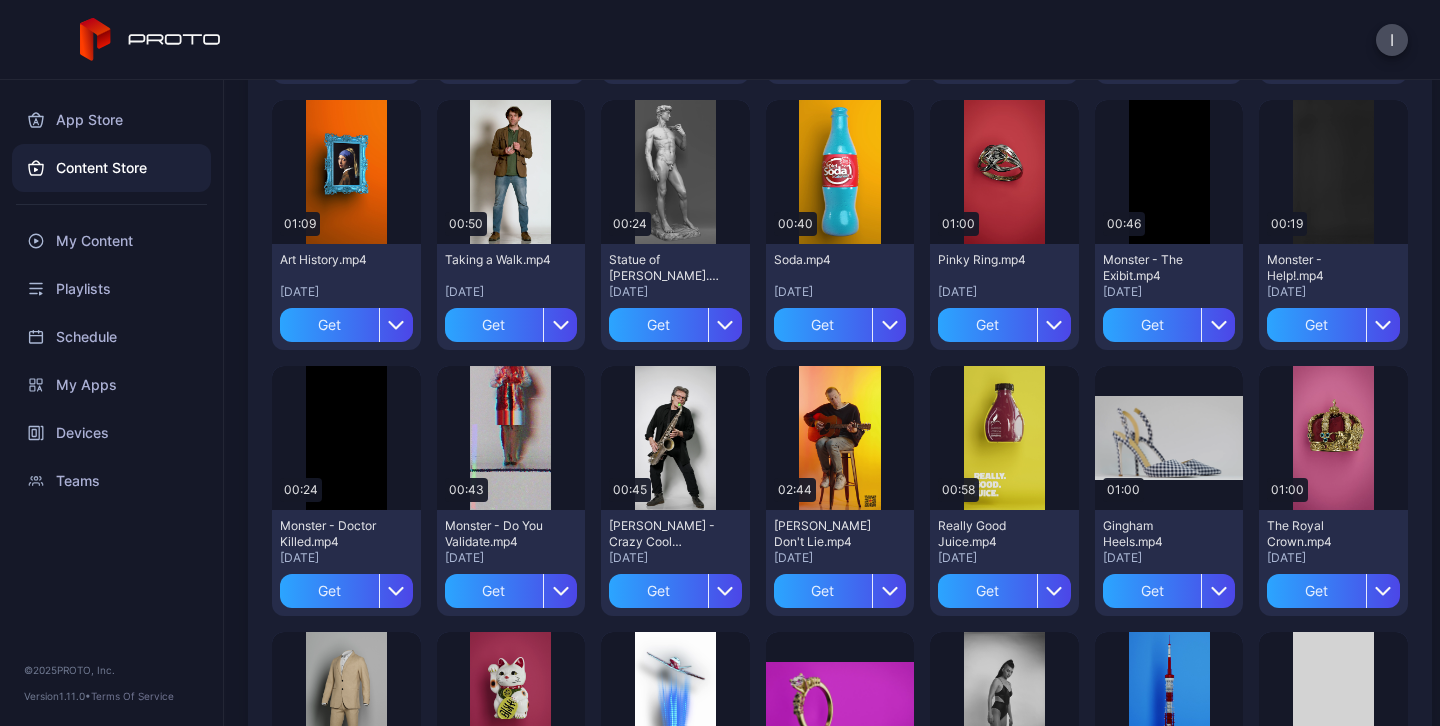 scroll, scrollTop: 2032, scrollLeft: 0, axis: vertical 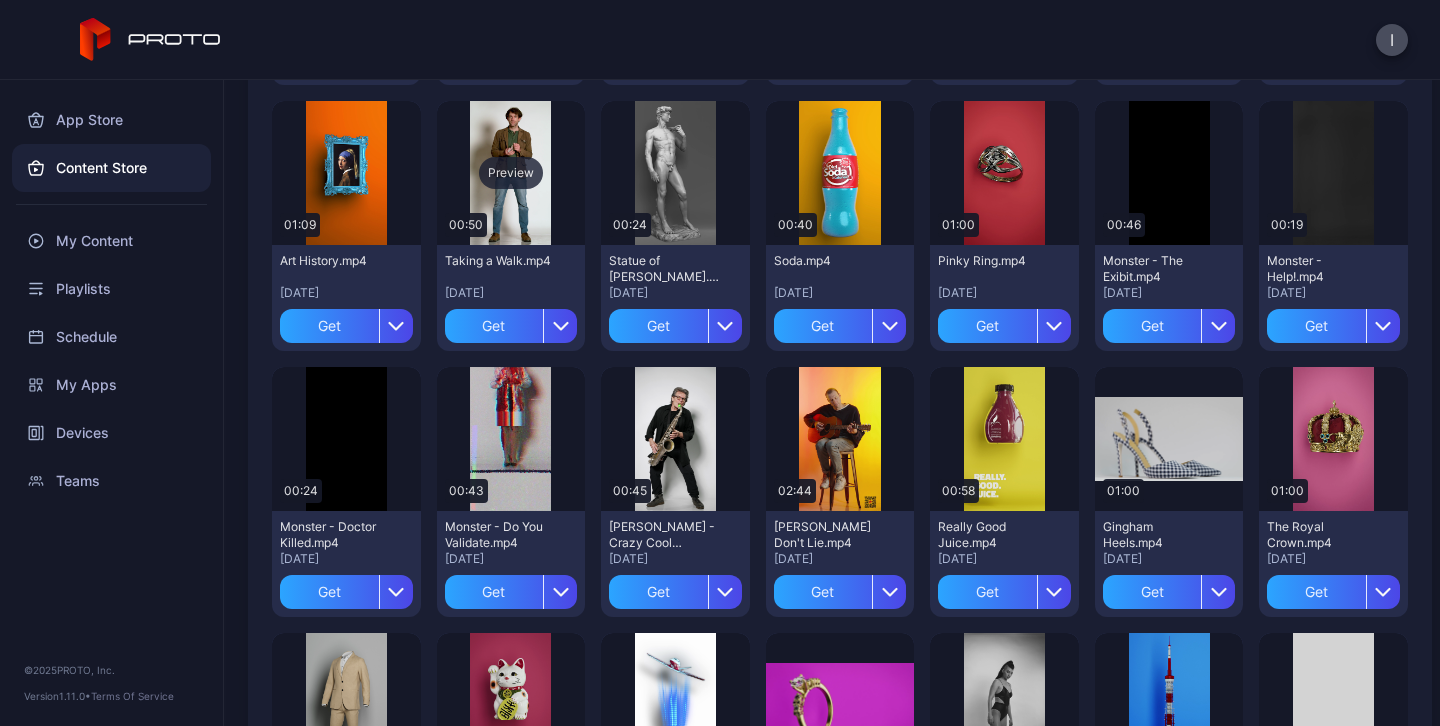 click on "Preview" at bounding box center (511, 173) 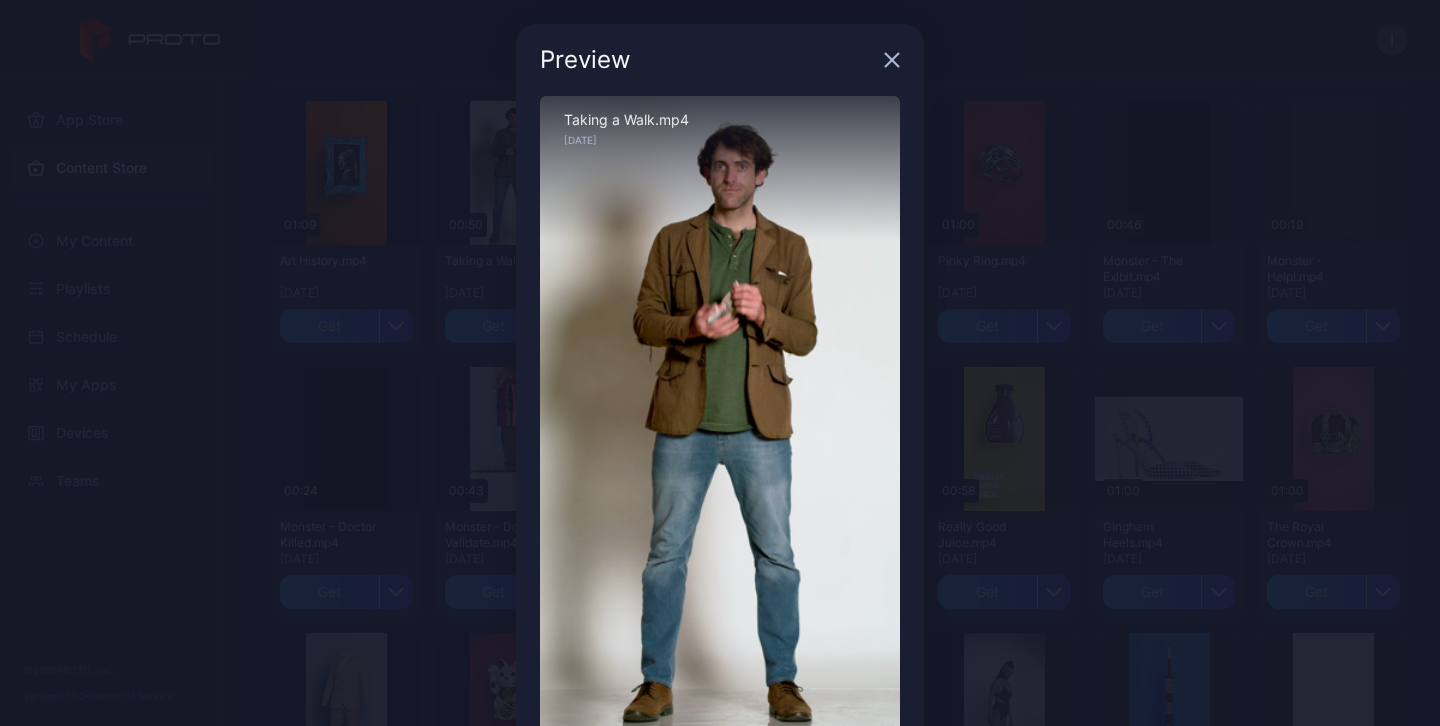 click on "Preview" at bounding box center [720, 60] 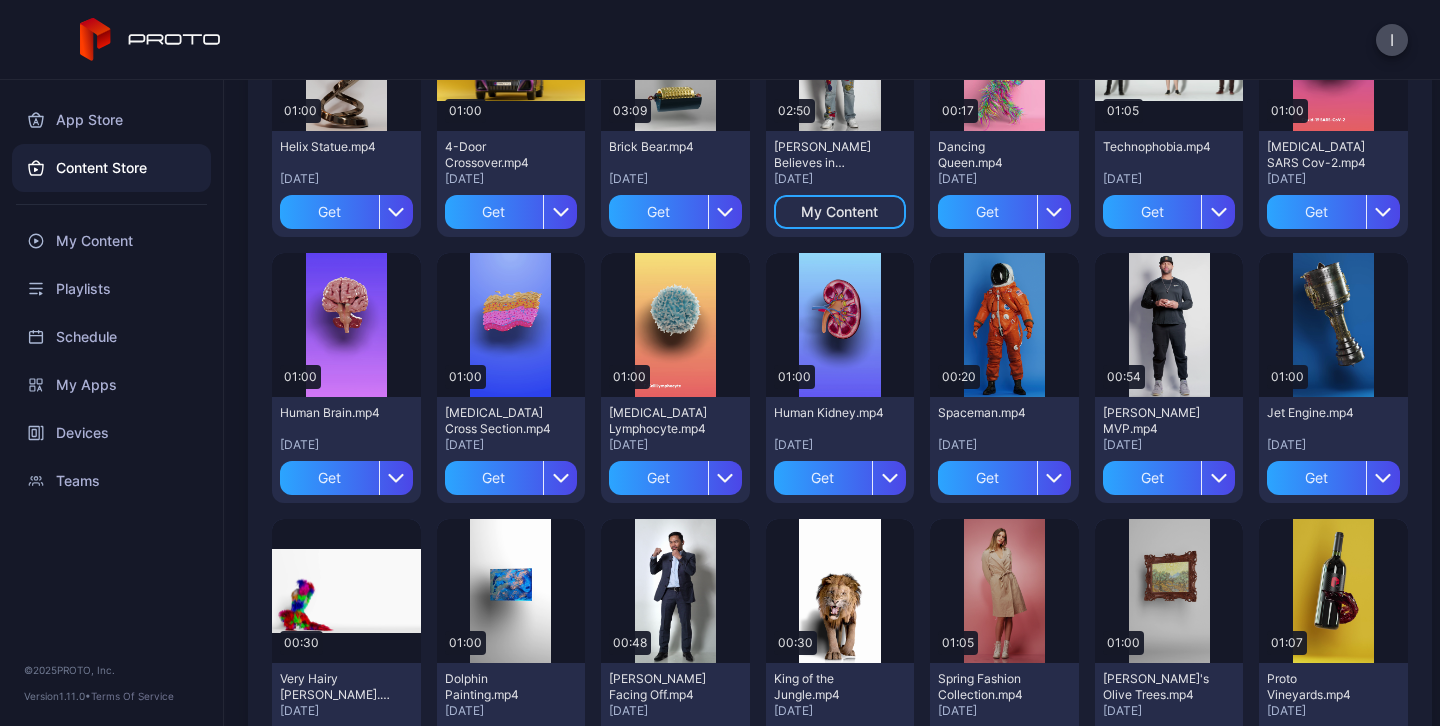 scroll, scrollTop: 566, scrollLeft: 0, axis: vertical 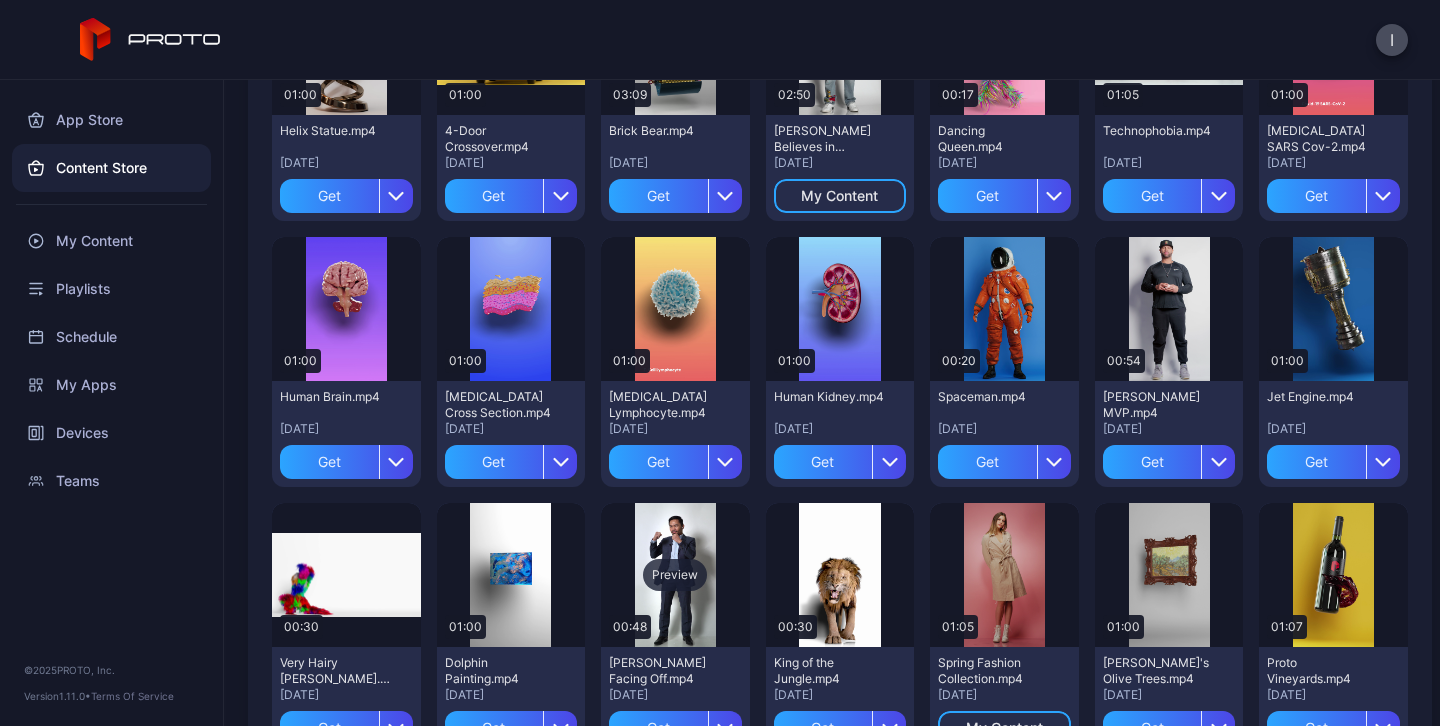 click on "Preview" at bounding box center (675, 575) 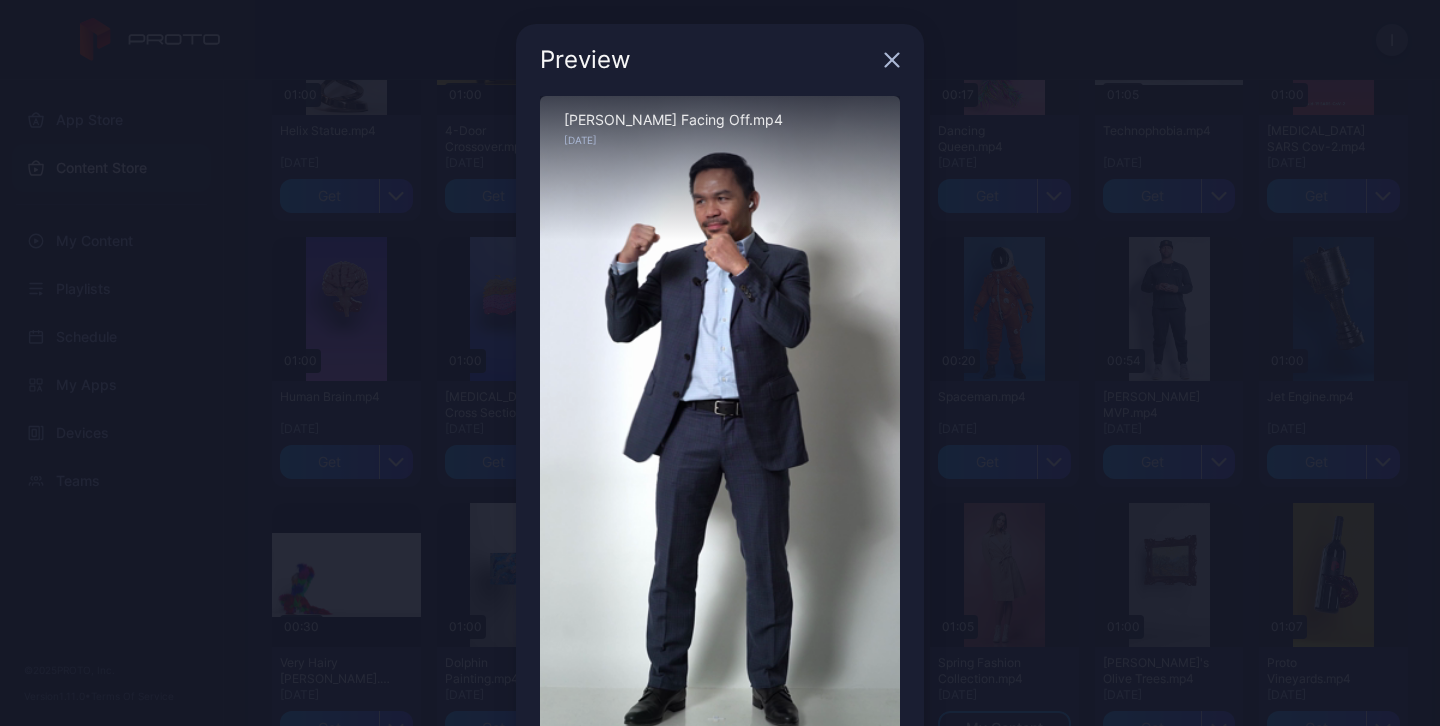 click 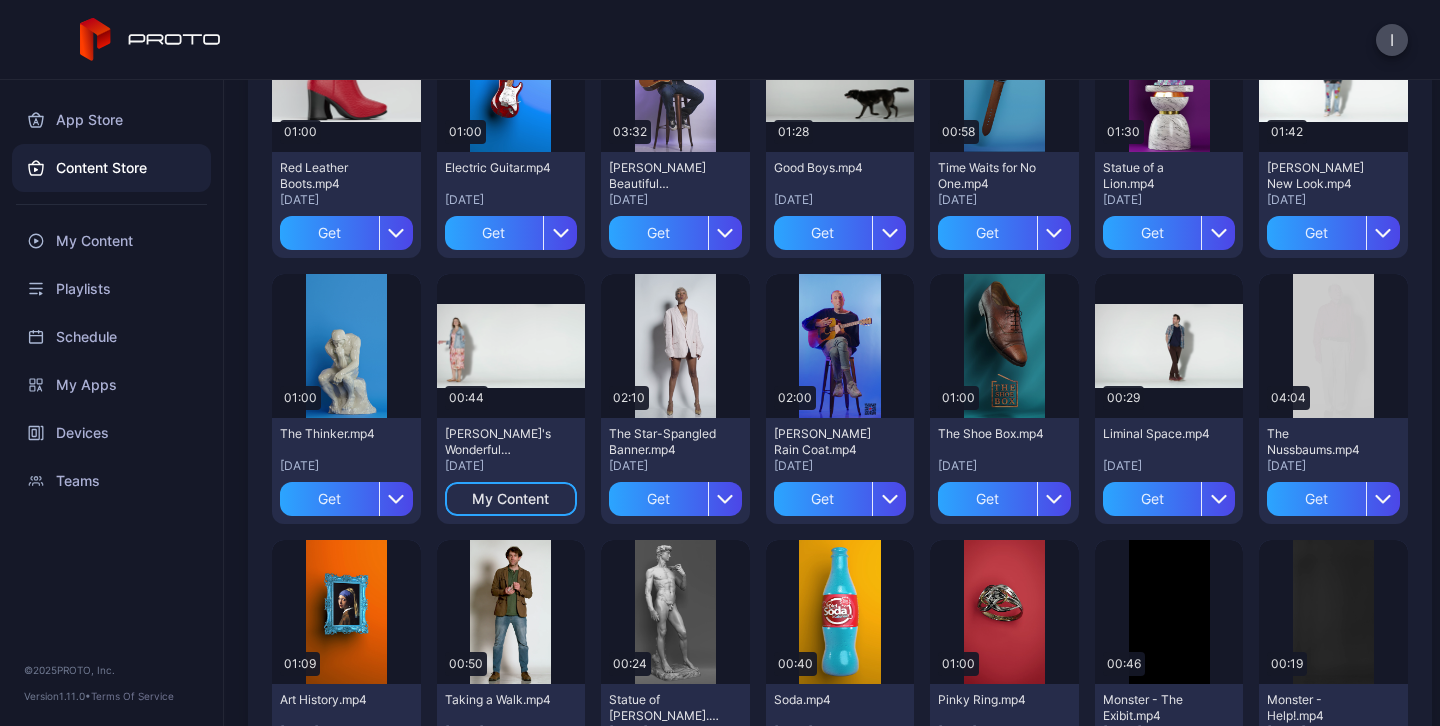 scroll, scrollTop: 1660, scrollLeft: 0, axis: vertical 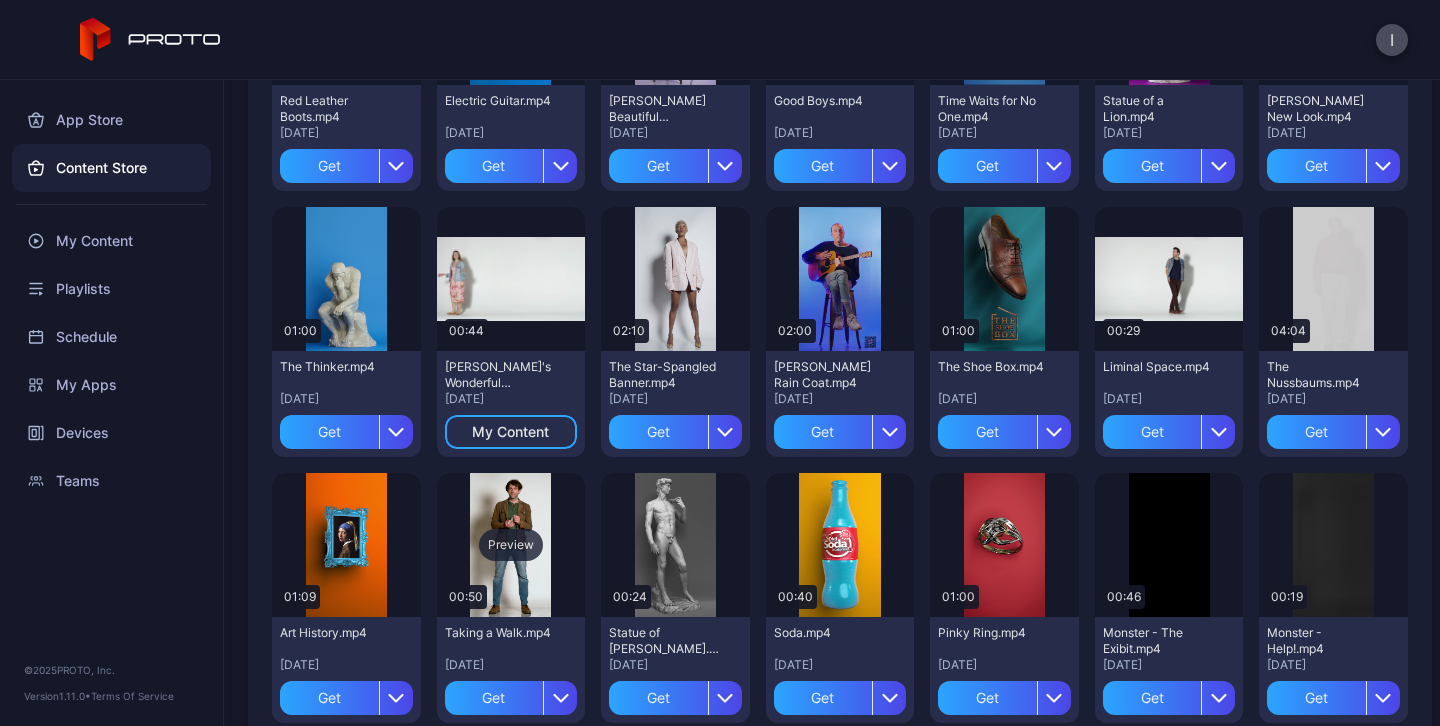 click on "Preview" at bounding box center [511, 545] 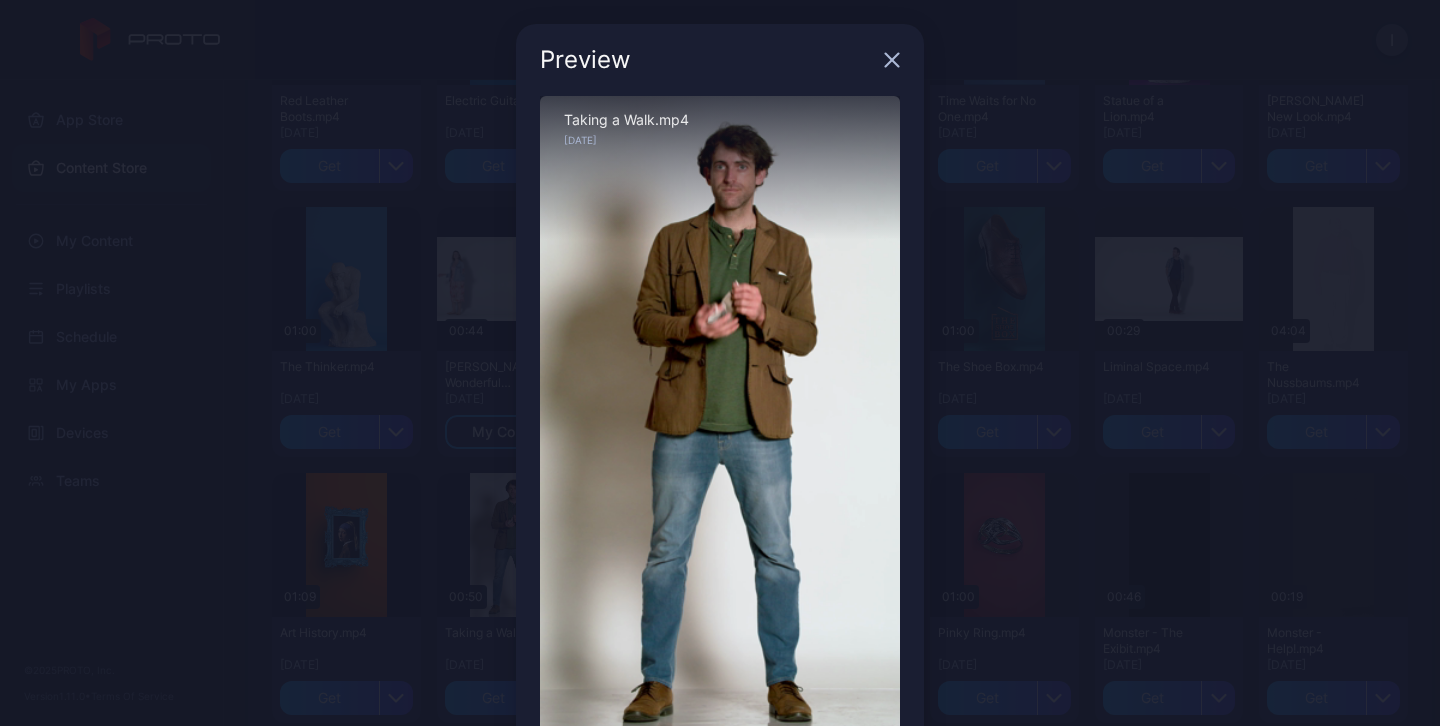 click 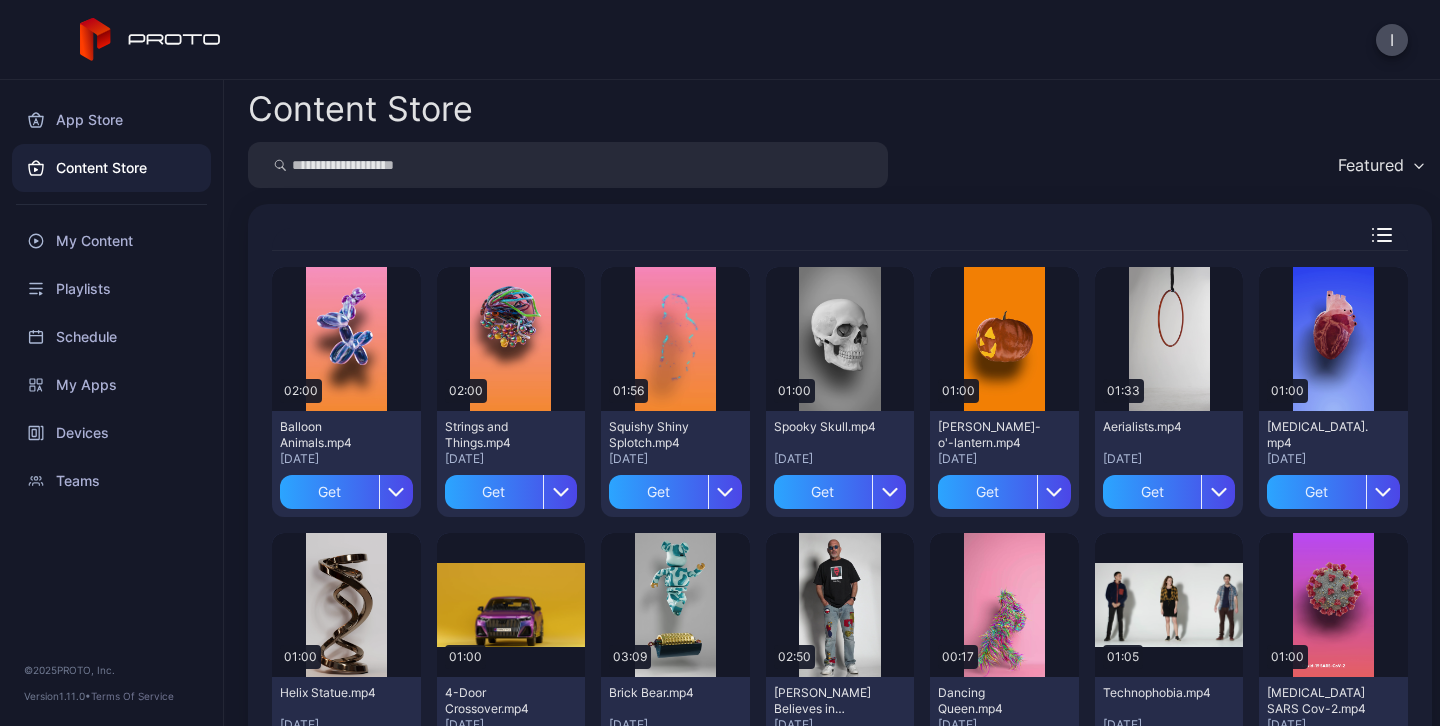 scroll, scrollTop: 0, scrollLeft: 0, axis: both 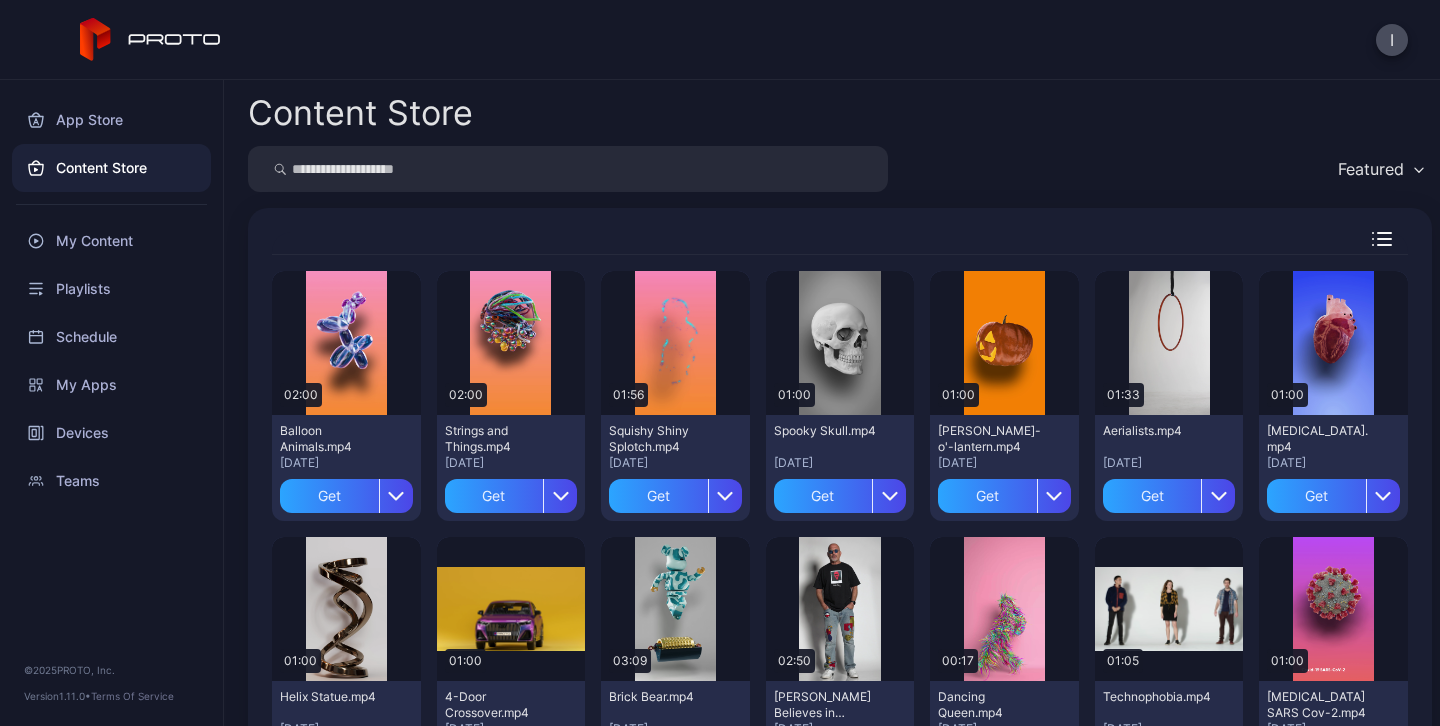 click at bounding box center [568, 169] 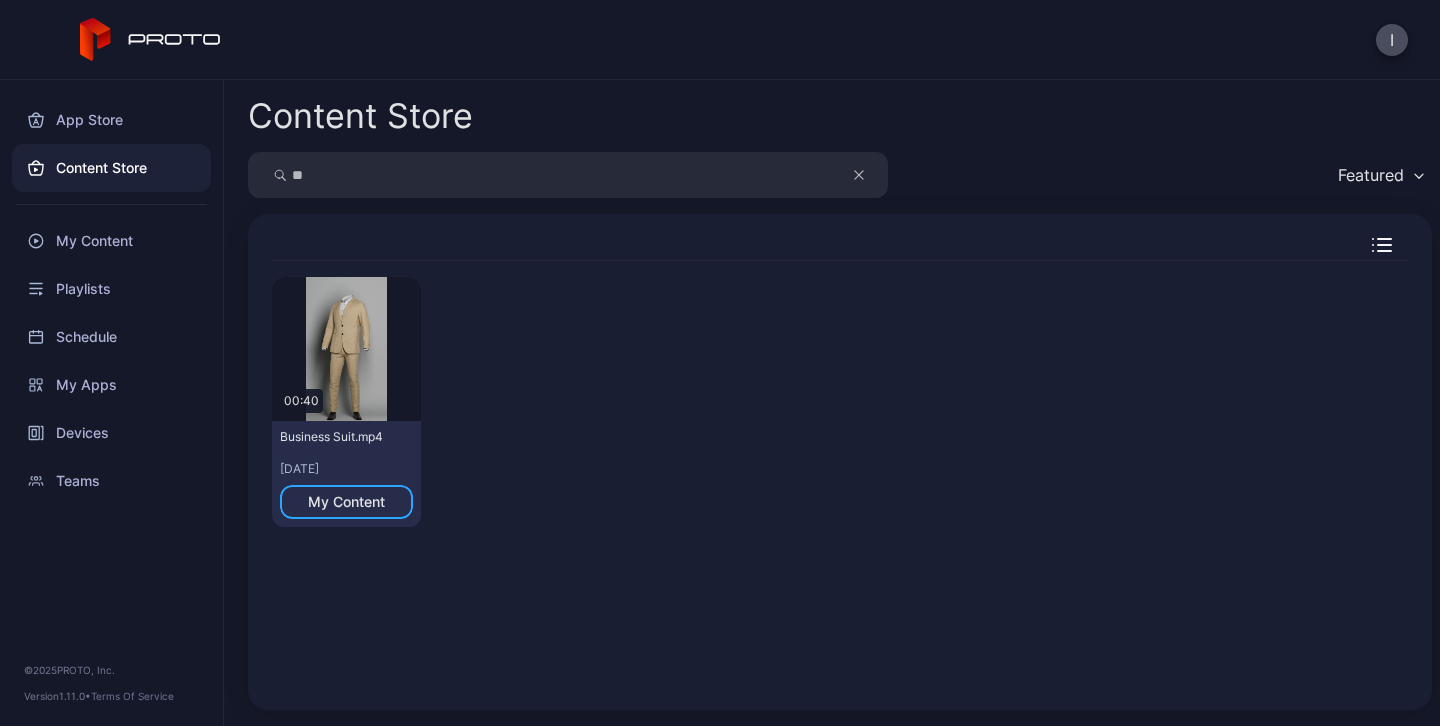 type on "*" 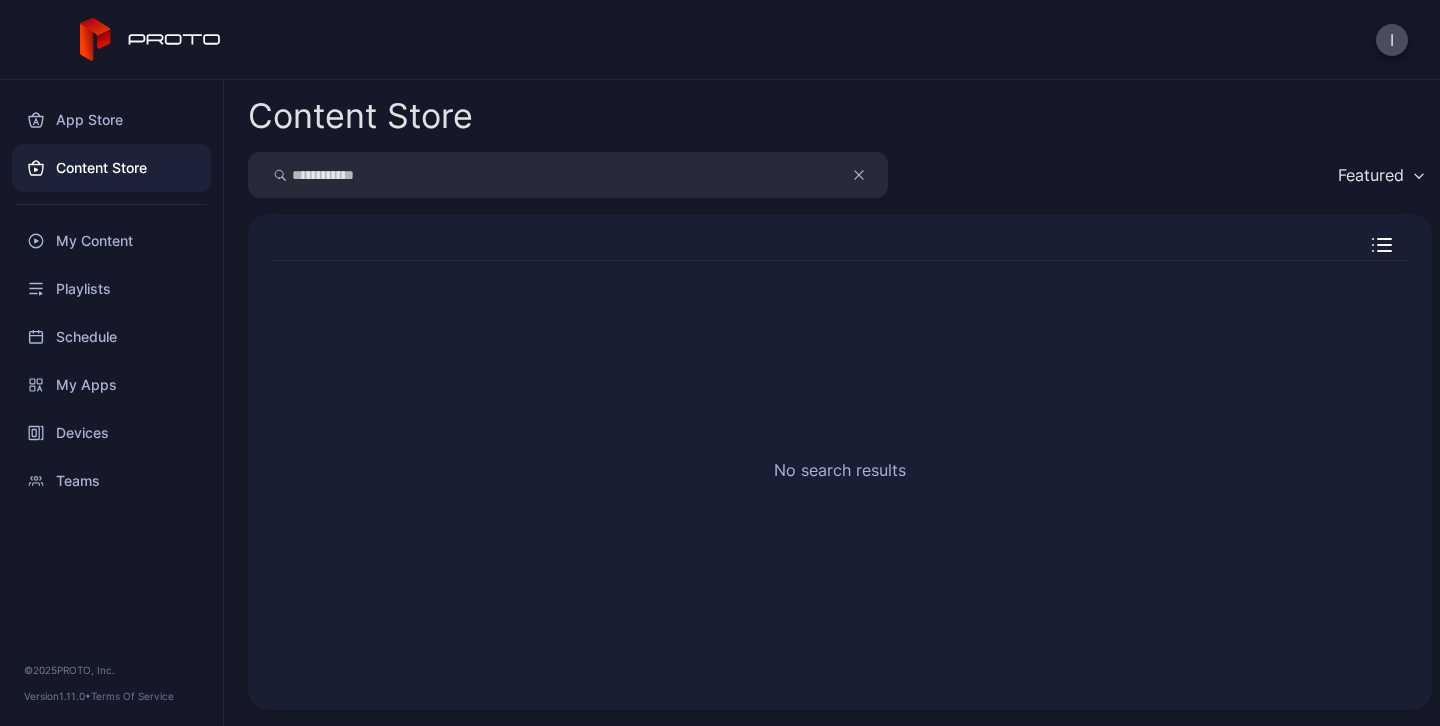 click on "**********" at bounding box center (568, 175) 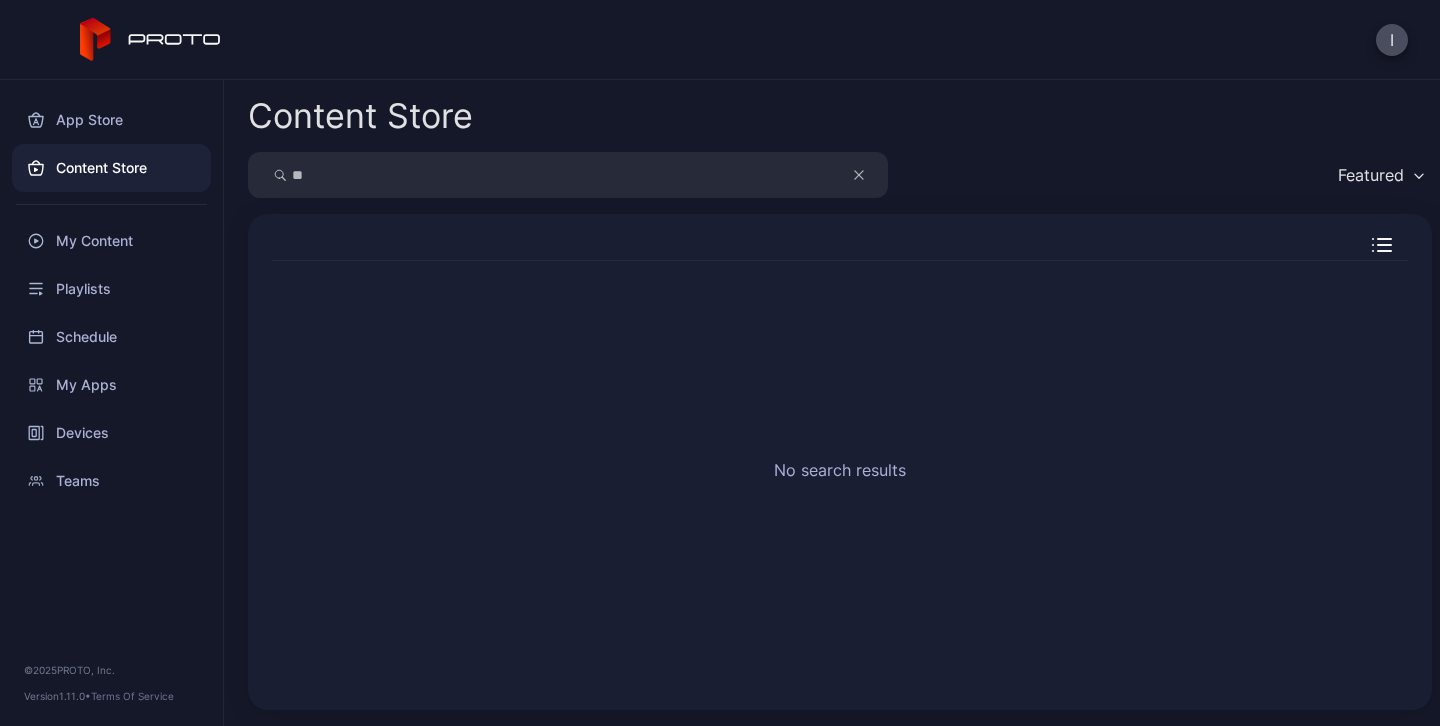 type on "*" 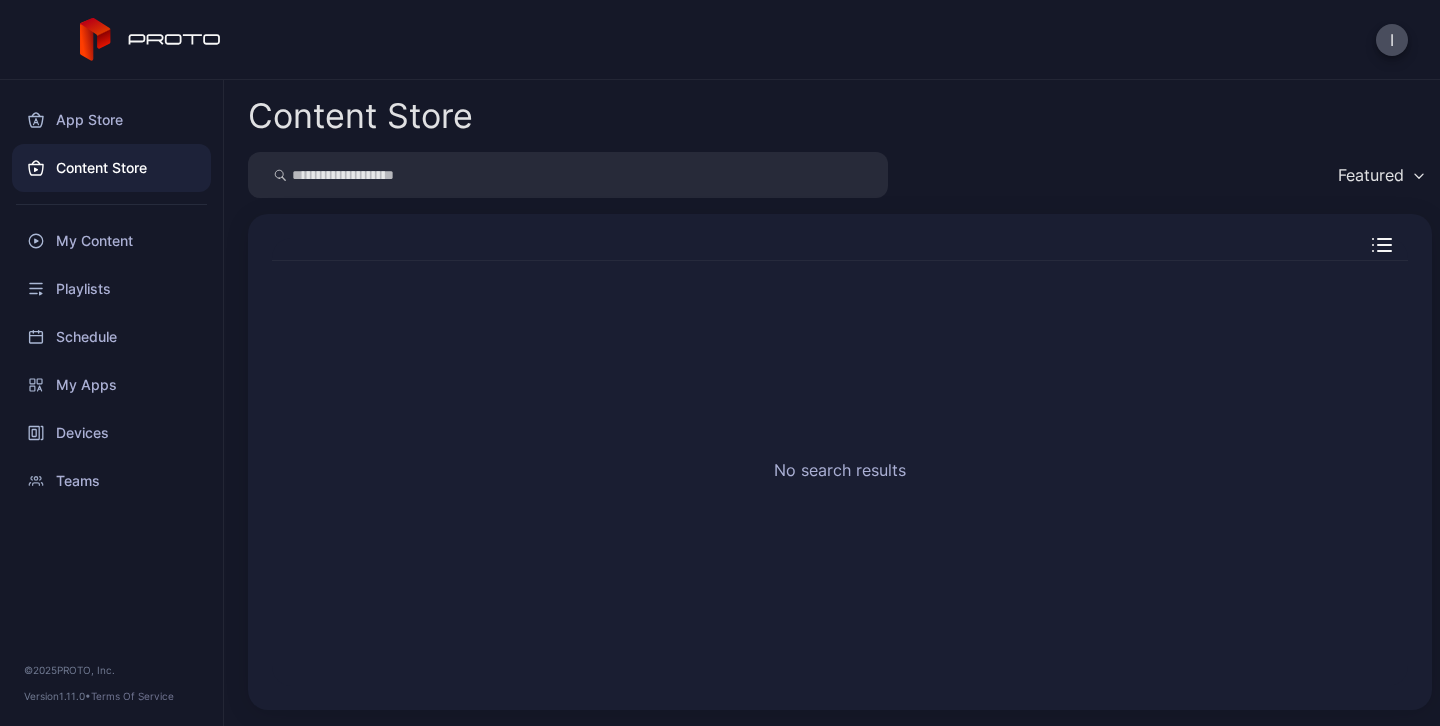 type 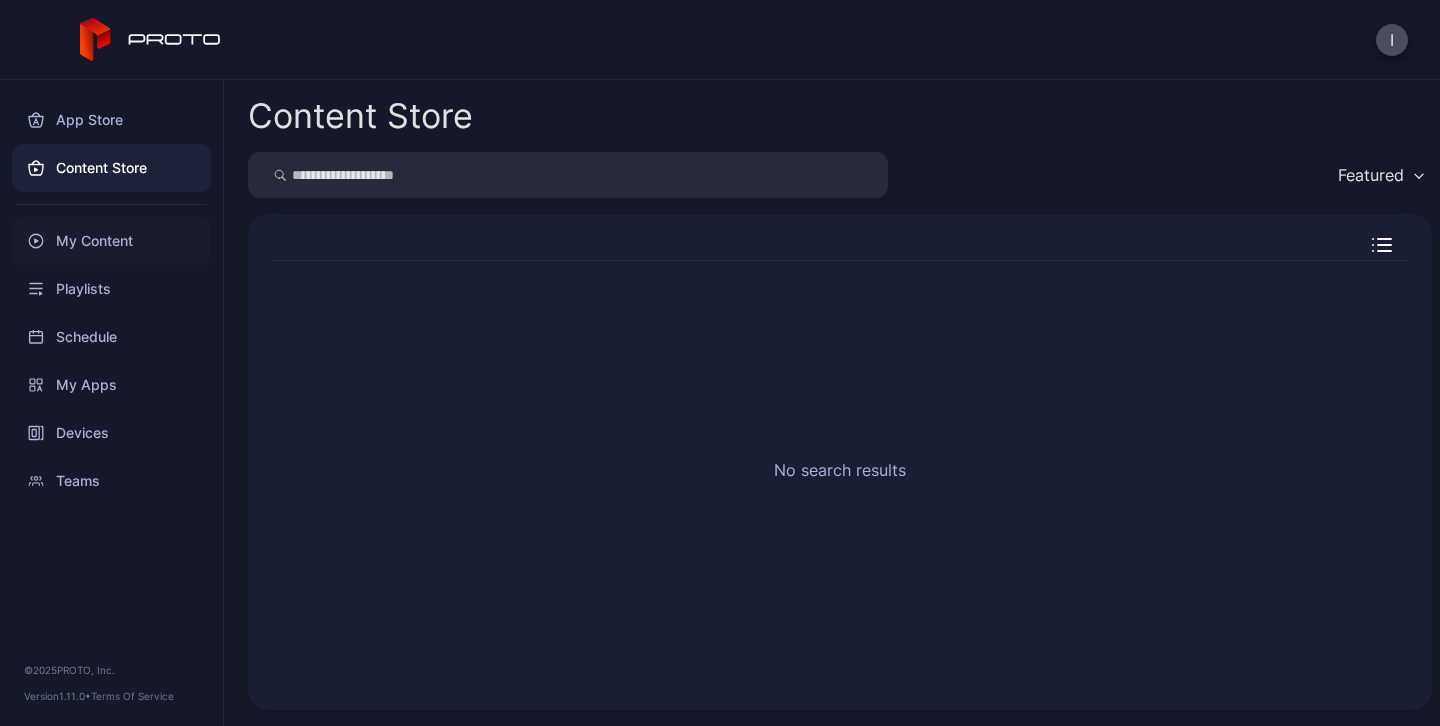 click on "My Content" at bounding box center [111, 241] 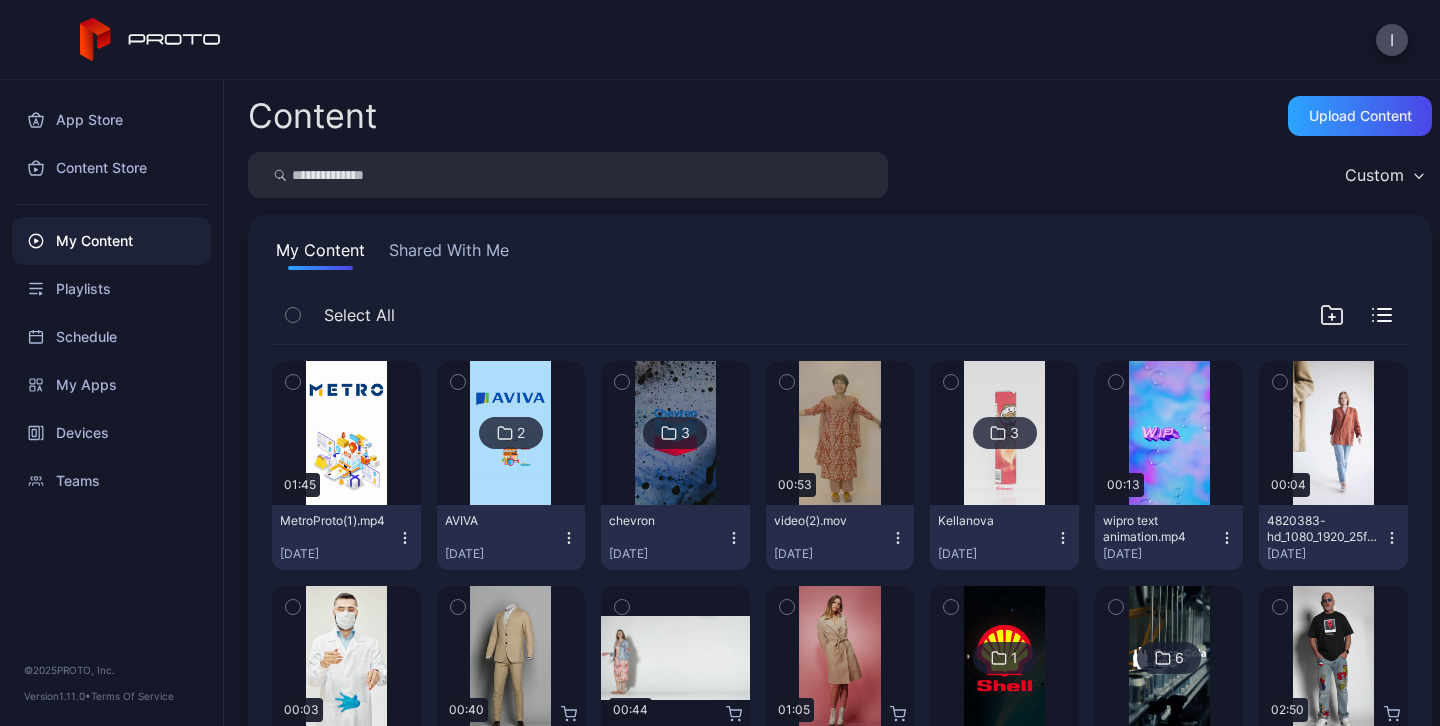 scroll, scrollTop: 141, scrollLeft: 0, axis: vertical 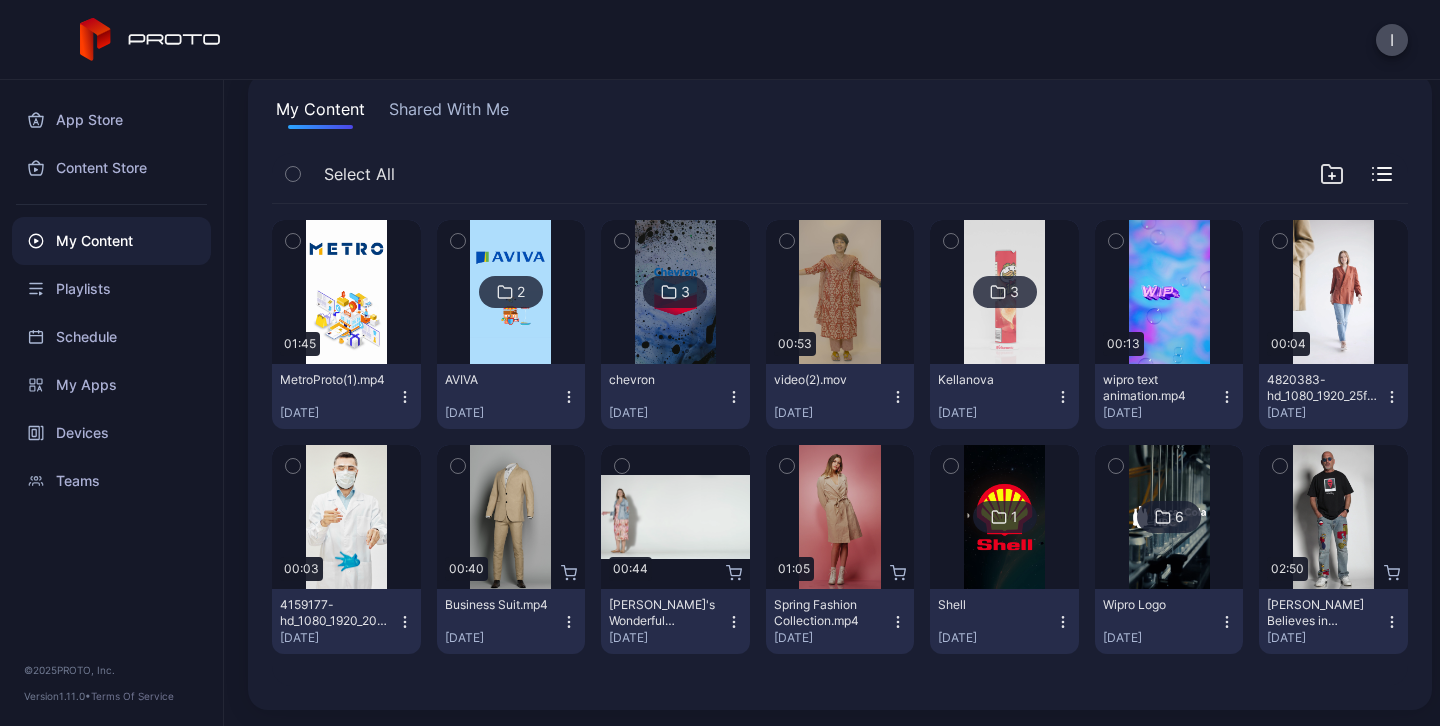 click on "Shared With Me" at bounding box center [449, 113] 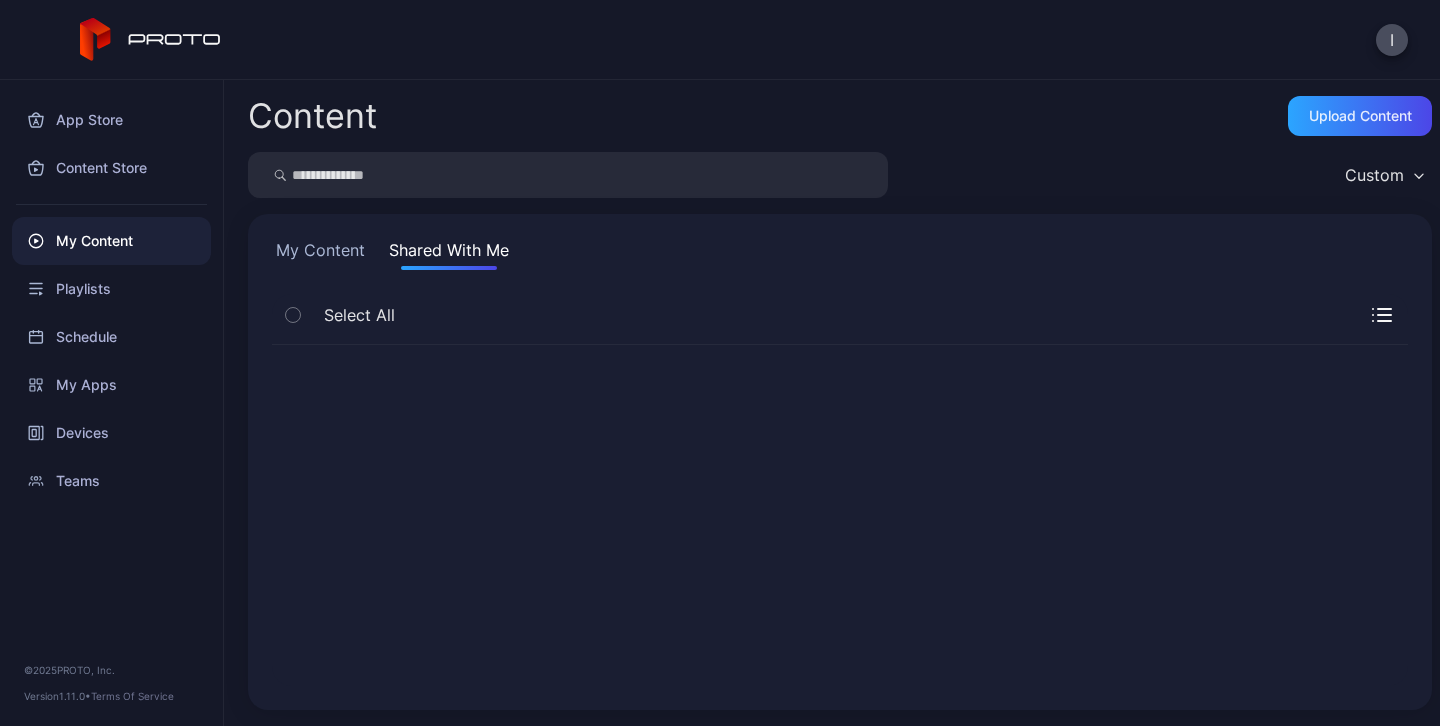 scroll, scrollTop: 0, scrollLeft: 0, axis: both 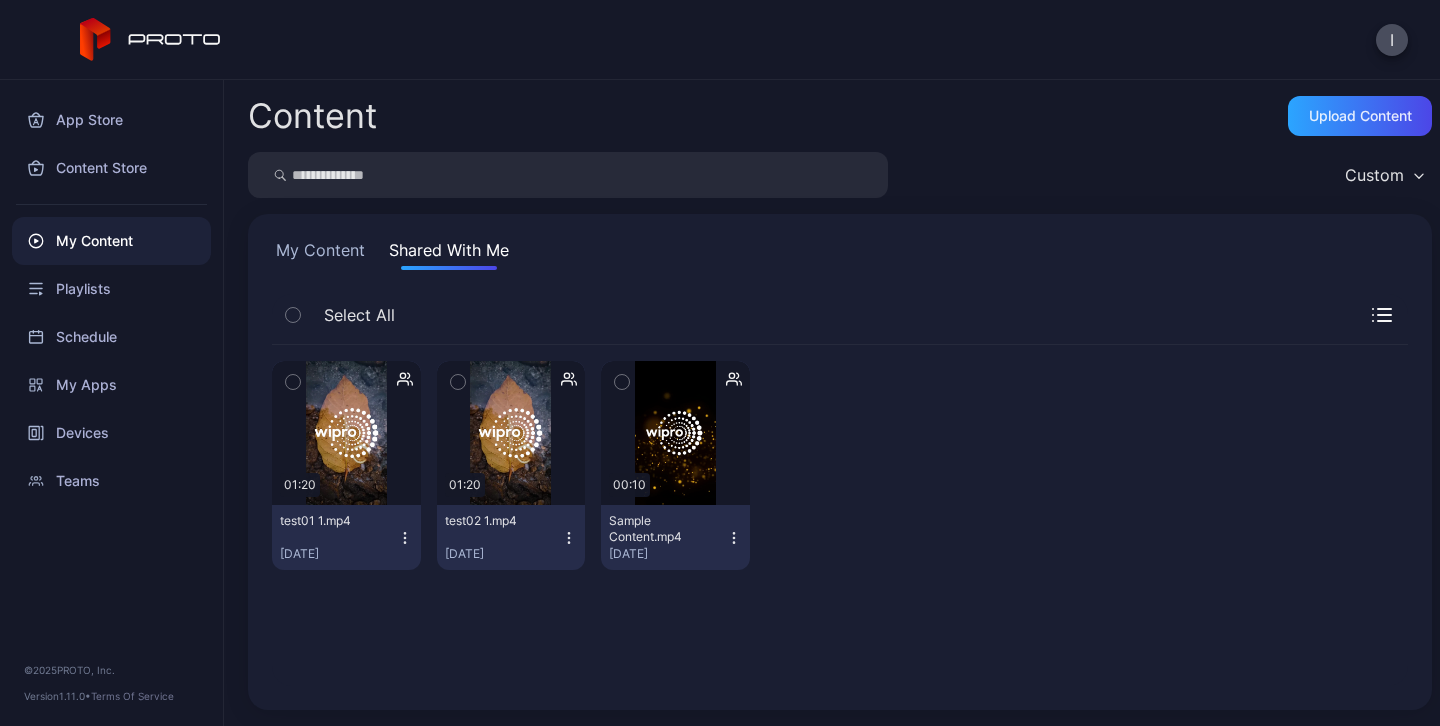 click on "My Content" at bounding box center (320, 254) 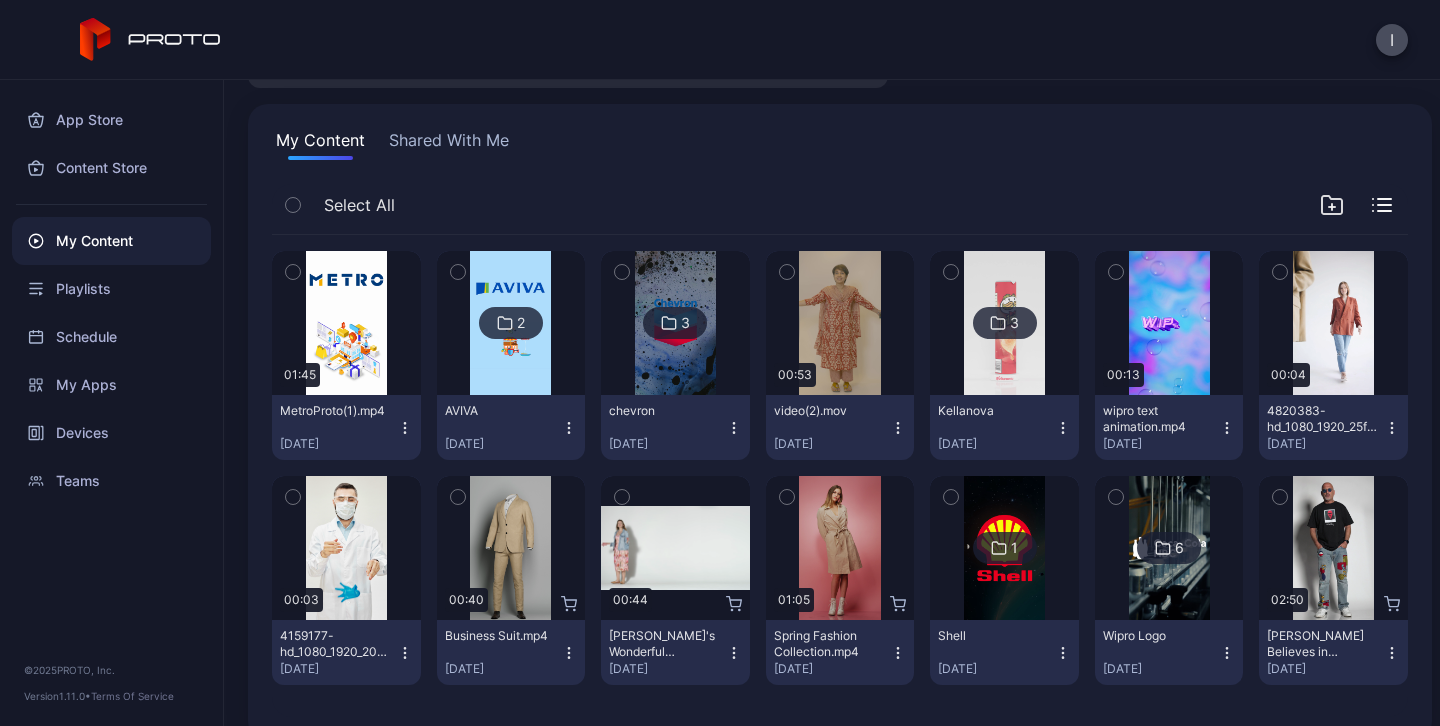 scroll, scrollTop: 141, scrollLeft: 0, axis: vertical 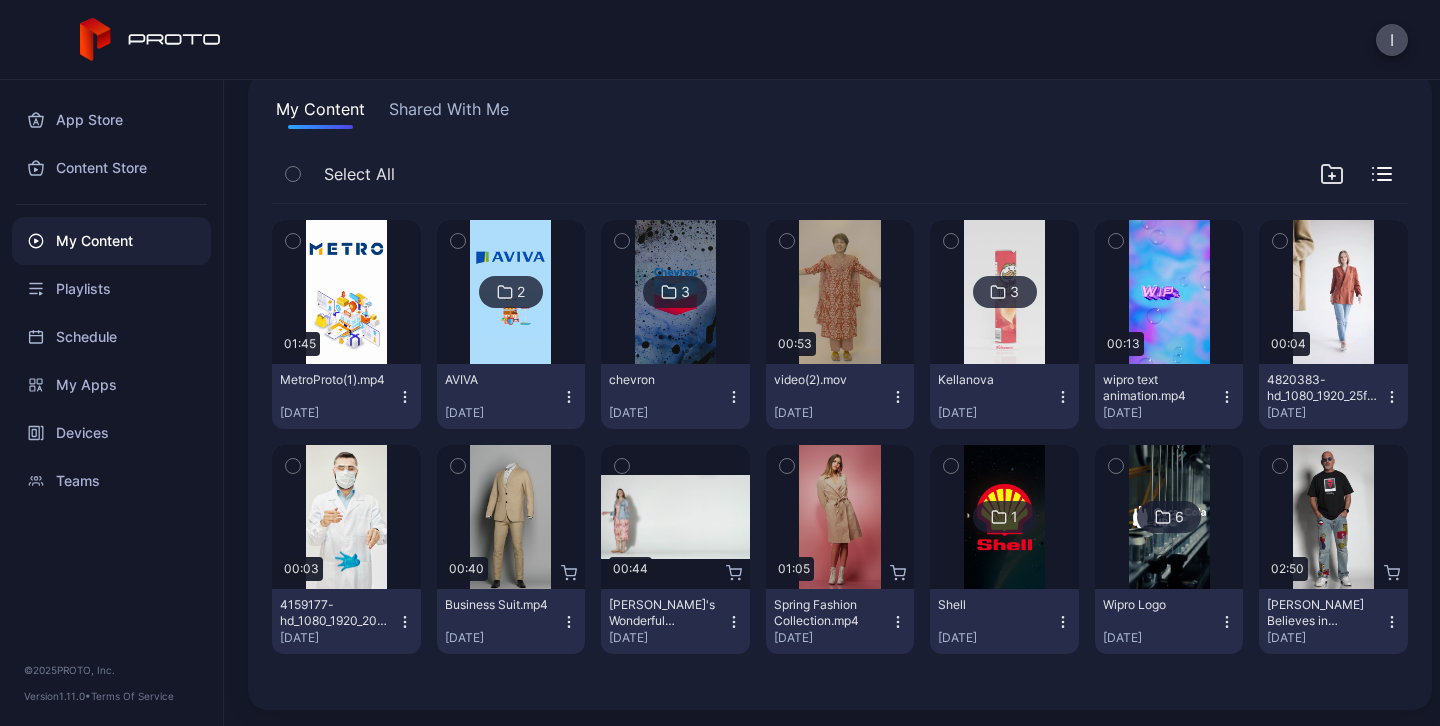 click 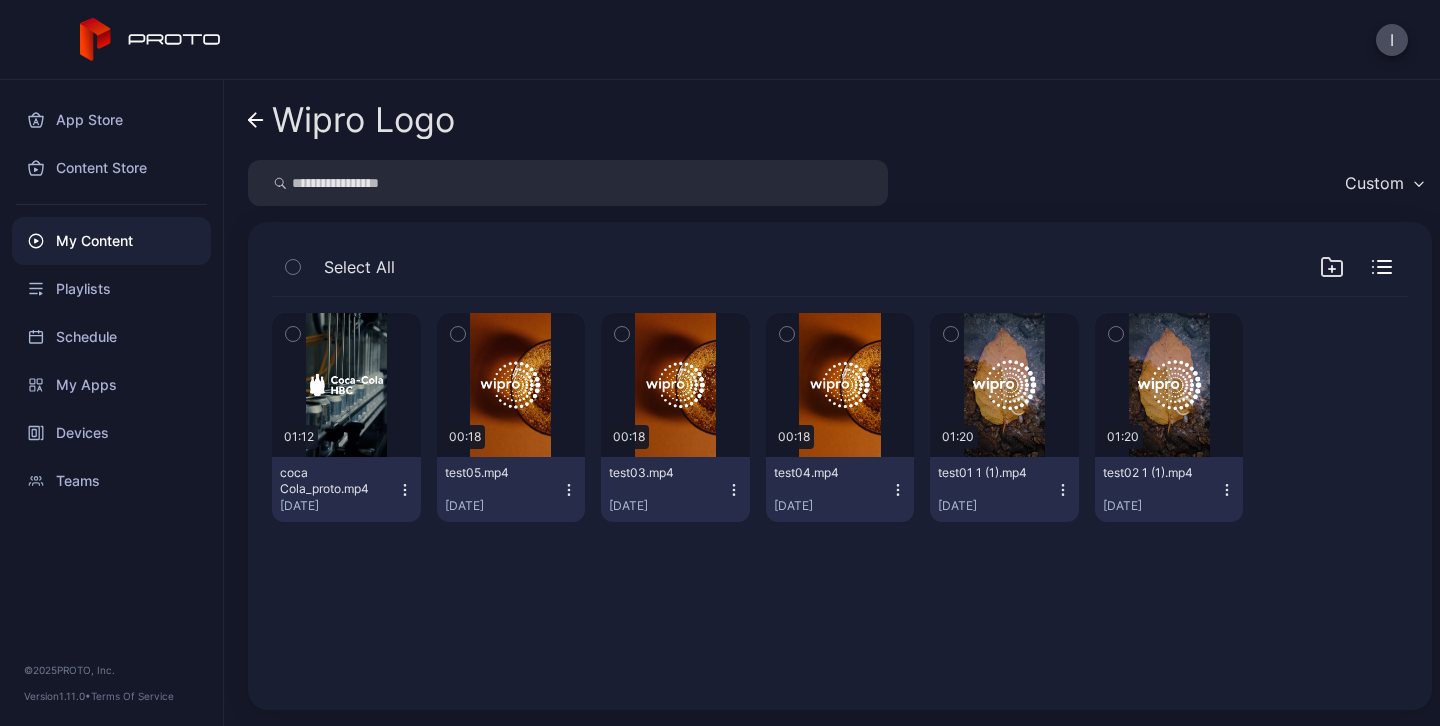 click 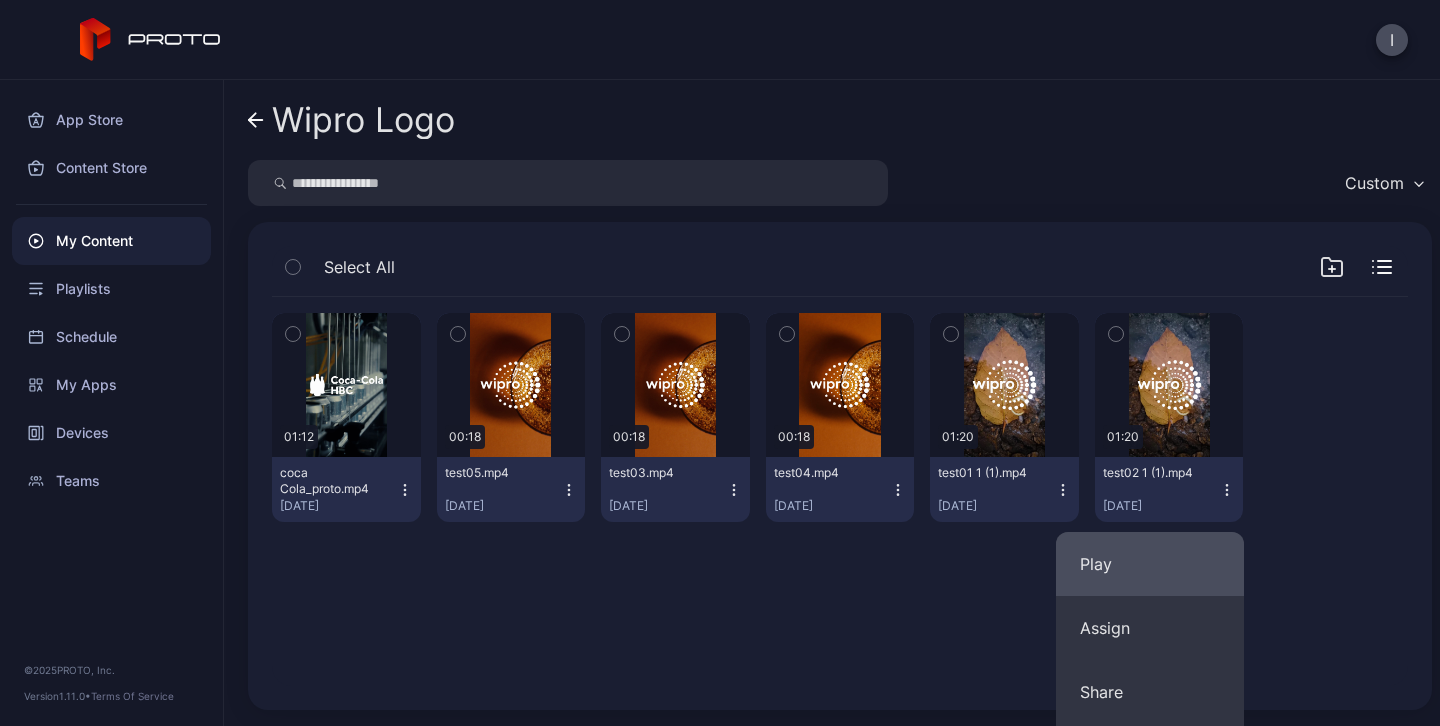 click on "Play" at bounding box center (1150, 564) 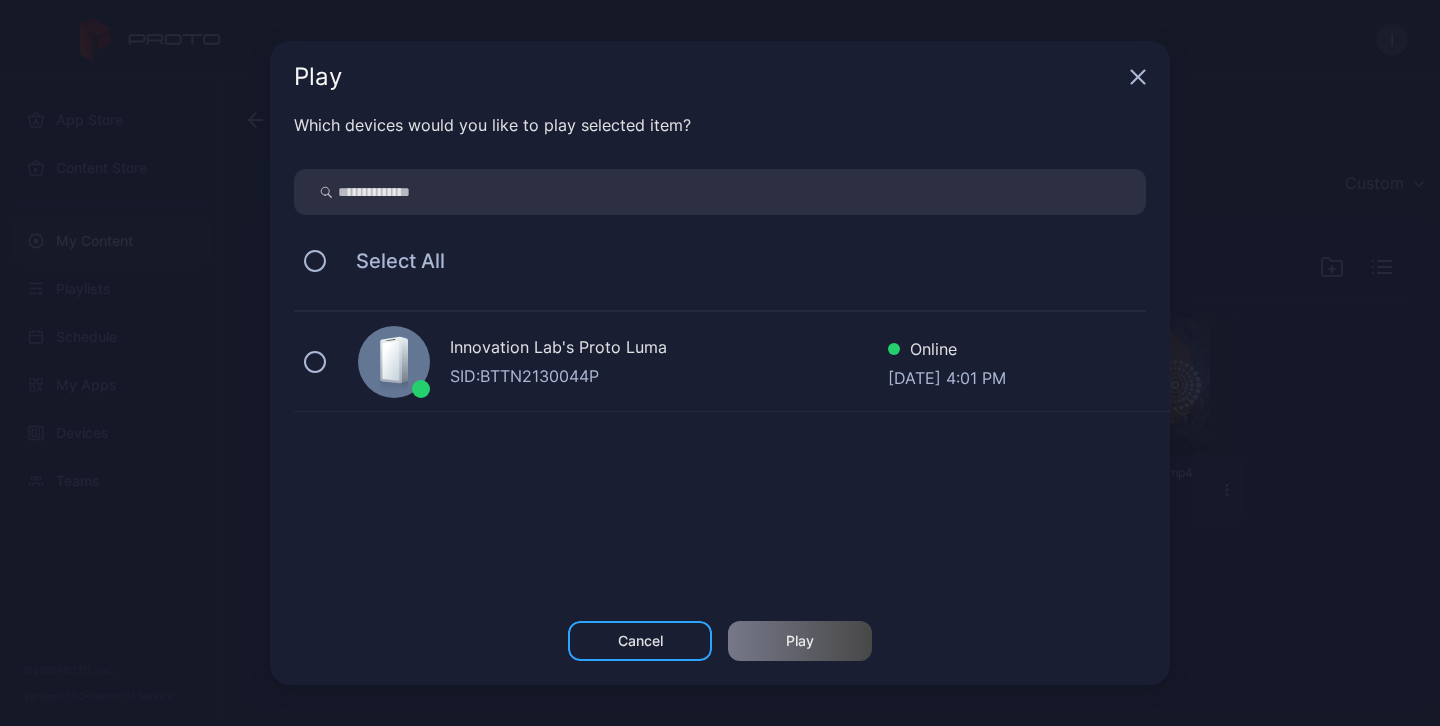 click on "Innovation Lab's Proto [PERSON_NAME]:  BTTN2130044P Online [DATE] 4:01 PM" at bounding box center [732, 362] 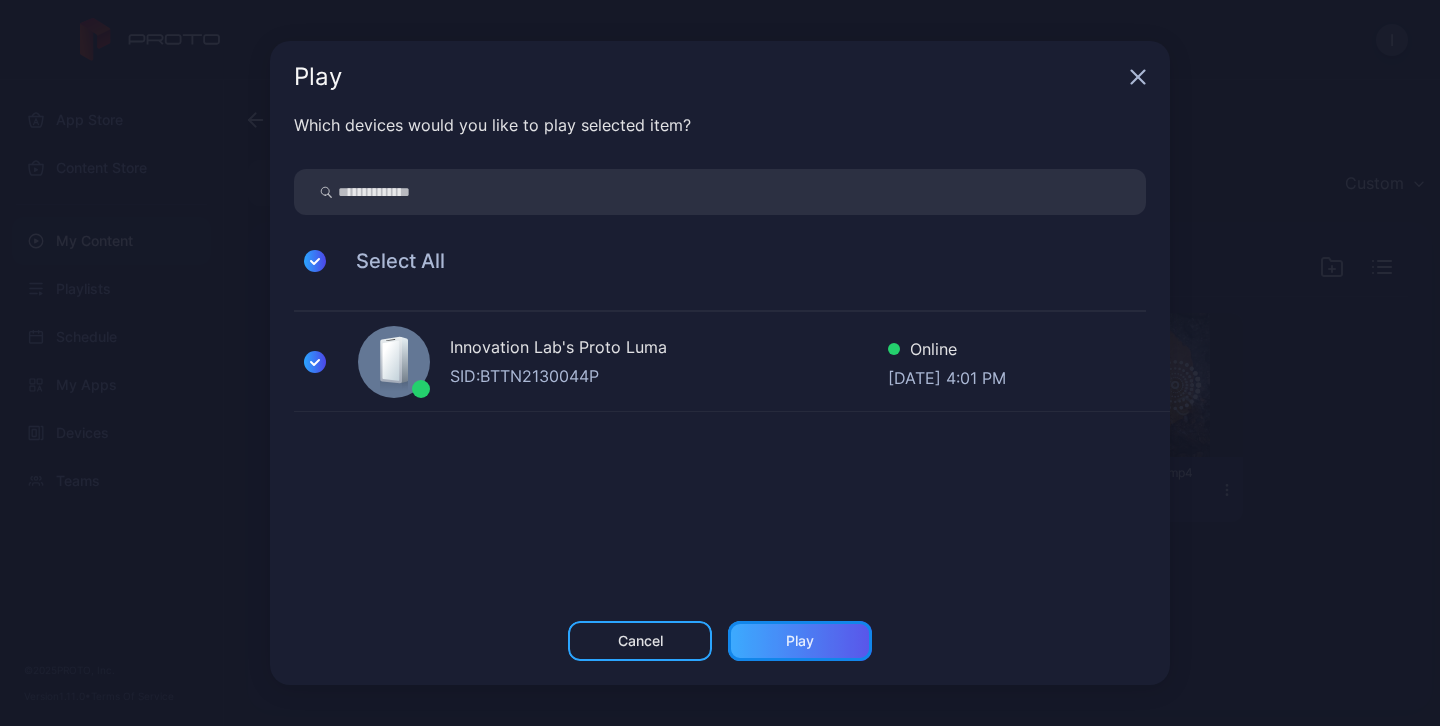 click on "Play" at bounding box center [800, 641] 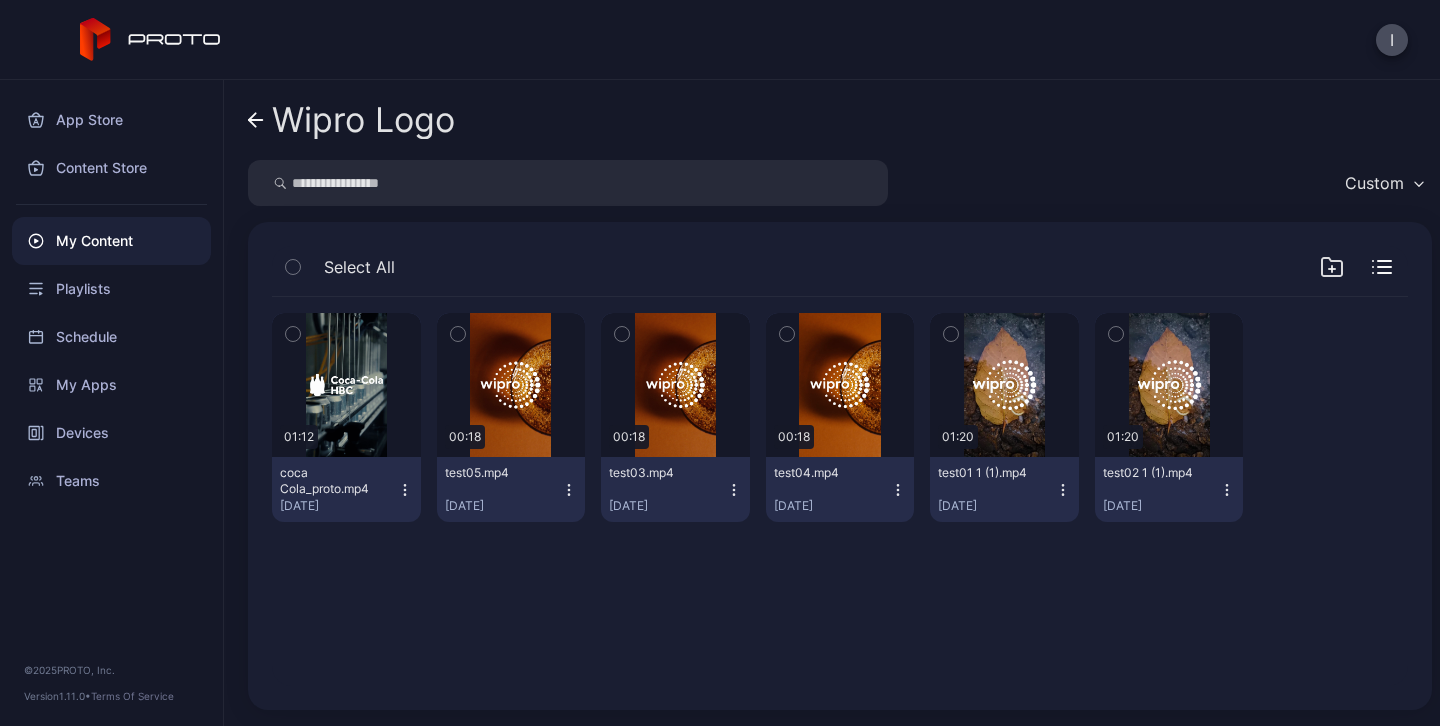 click on "Wipro Logo Custom Select All Preview 01:12 coca Cola_proto.mp4 [DATE] Preview 00:18 test05.mp4 [DATE] Preview 00:18 test03.mp4 [DATE] Preview 00:18 test04.mp4 [DATE] Preview 01:20 test01 1 (1).mp4 [DATE] Preview 01:20 test02 1 (1).mp4 [DATE]" at bounding box center (832, 403) 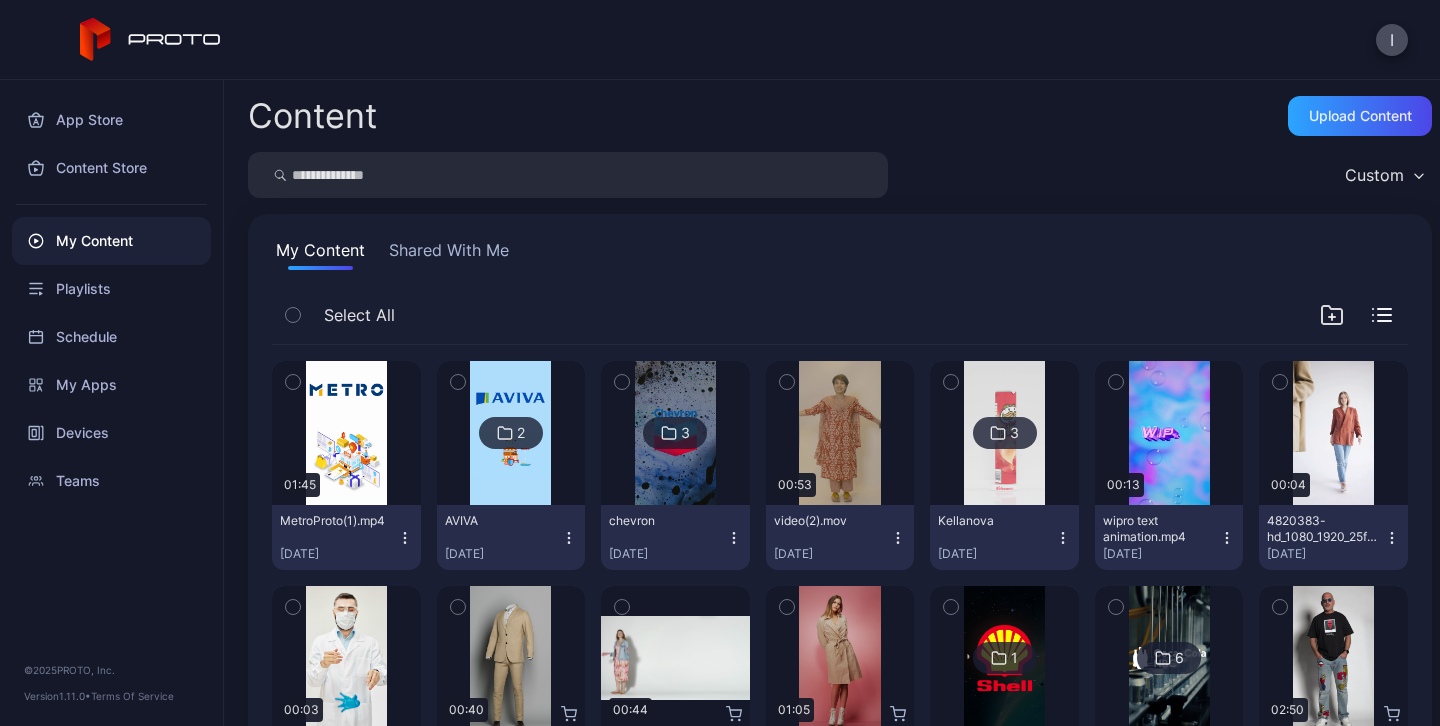 scroll, scrollTop: 141, scrollLeft: 0, axis: vertical 